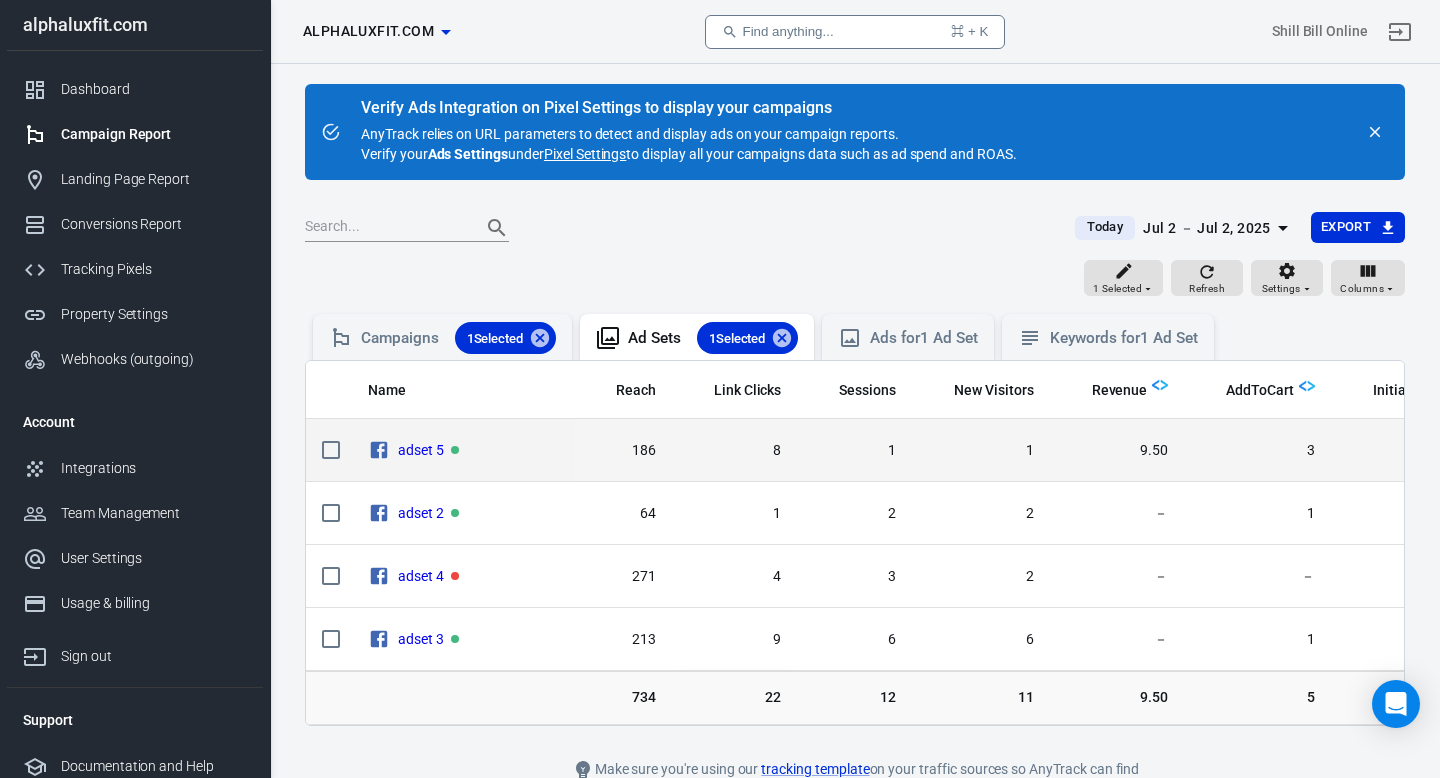scroll, scrollTop: 0, scrollLeft: 0, axis: both 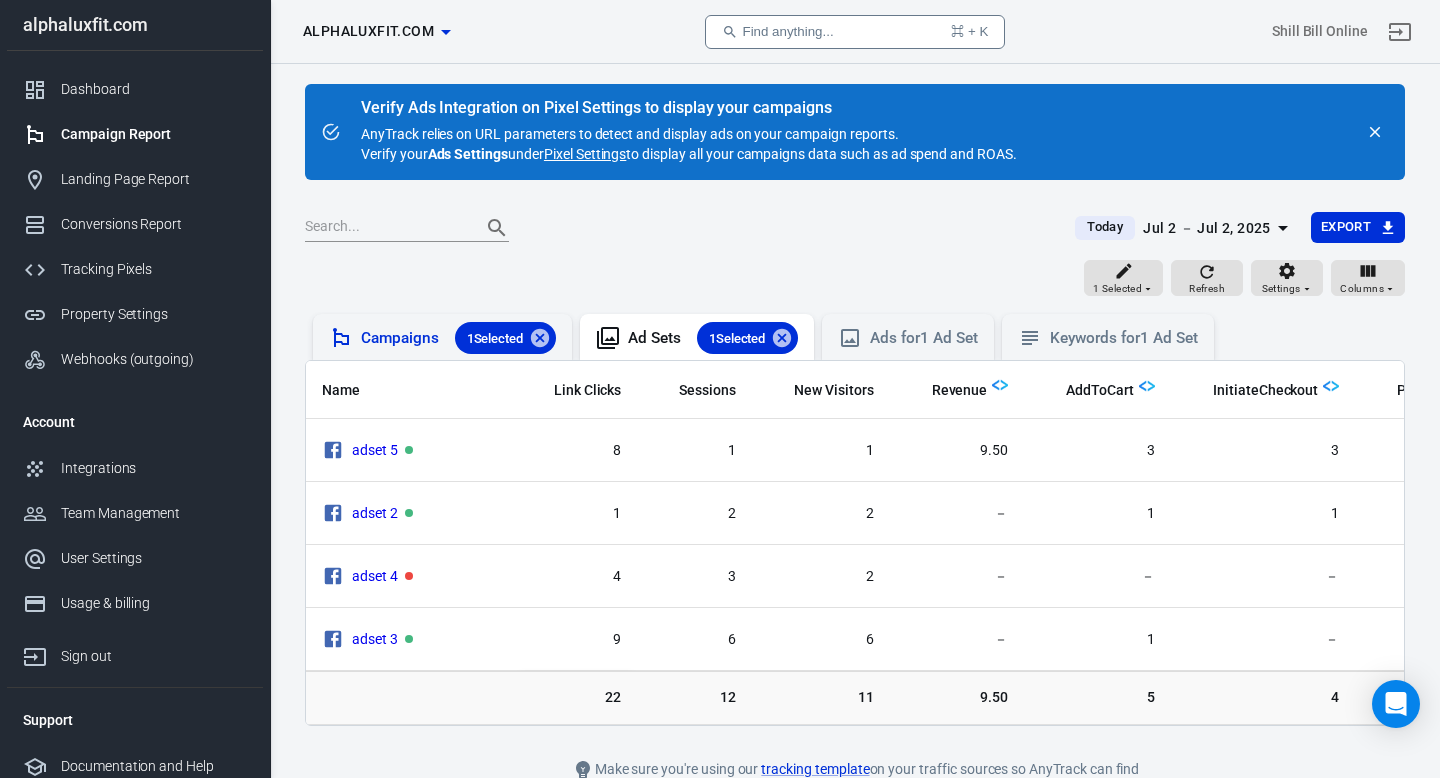 click on "Campaigns 1 Selected" at bounding box center (458, 338) 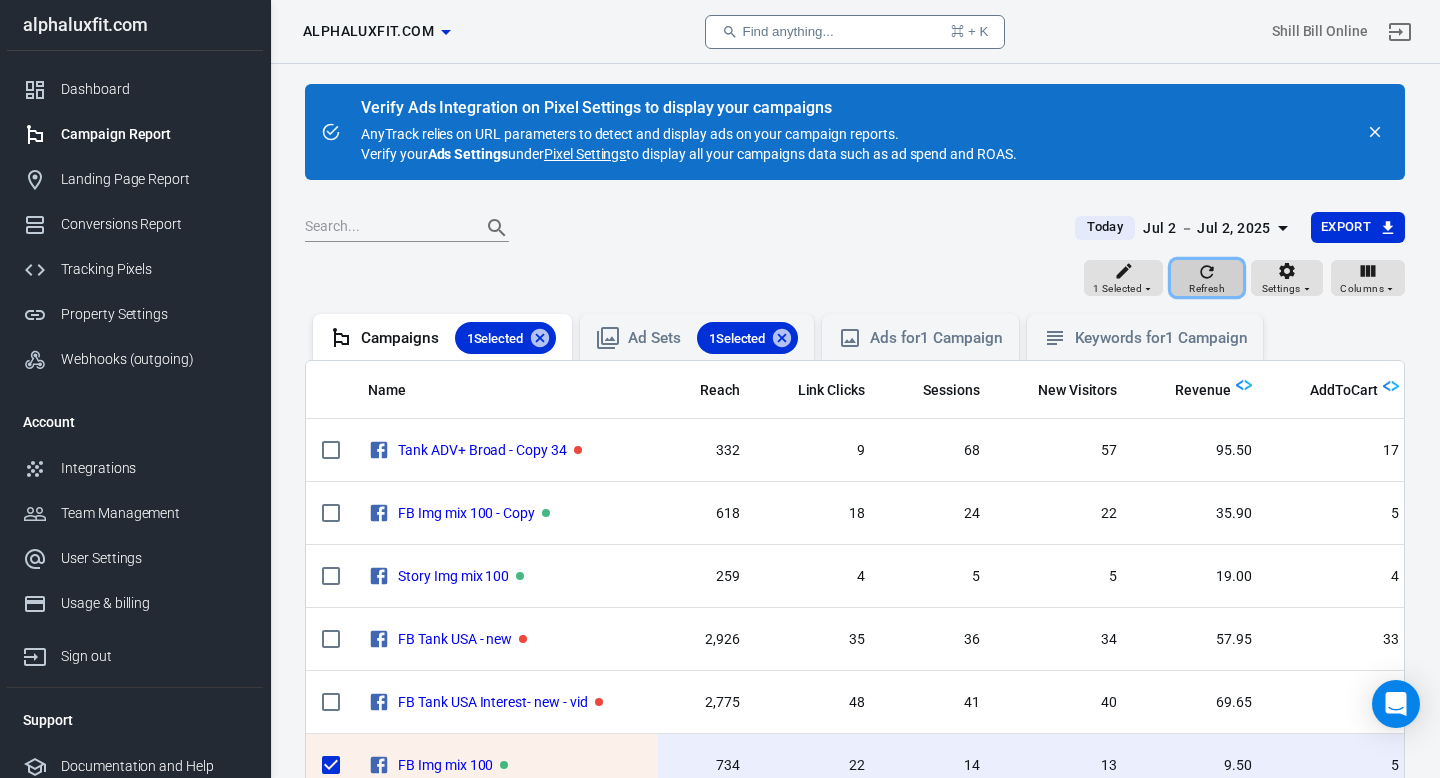click at bounding box center (1207, 272) 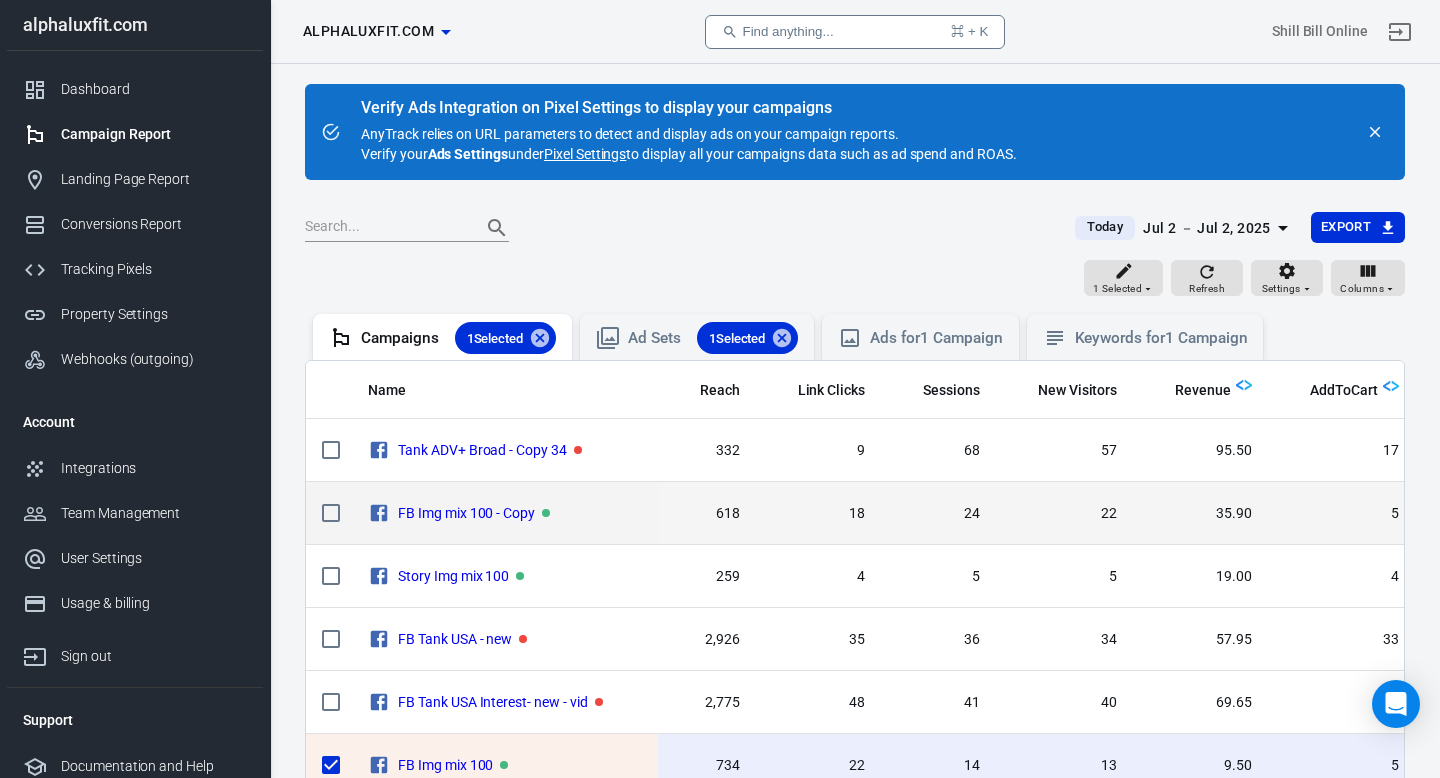 click on "618" at bounding box center (707, 450) 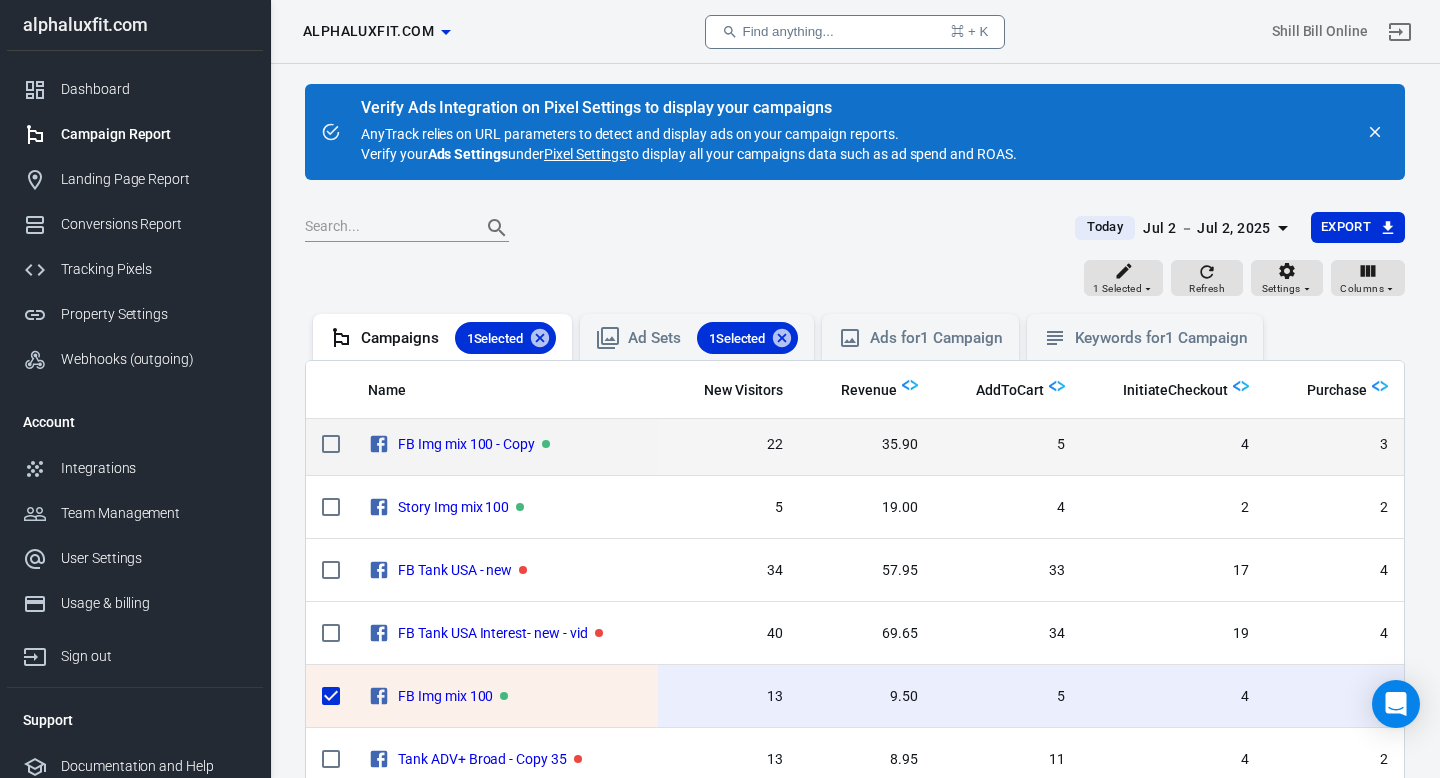scroll, scrollTop: 43, scrollLeft: 397, axis: both 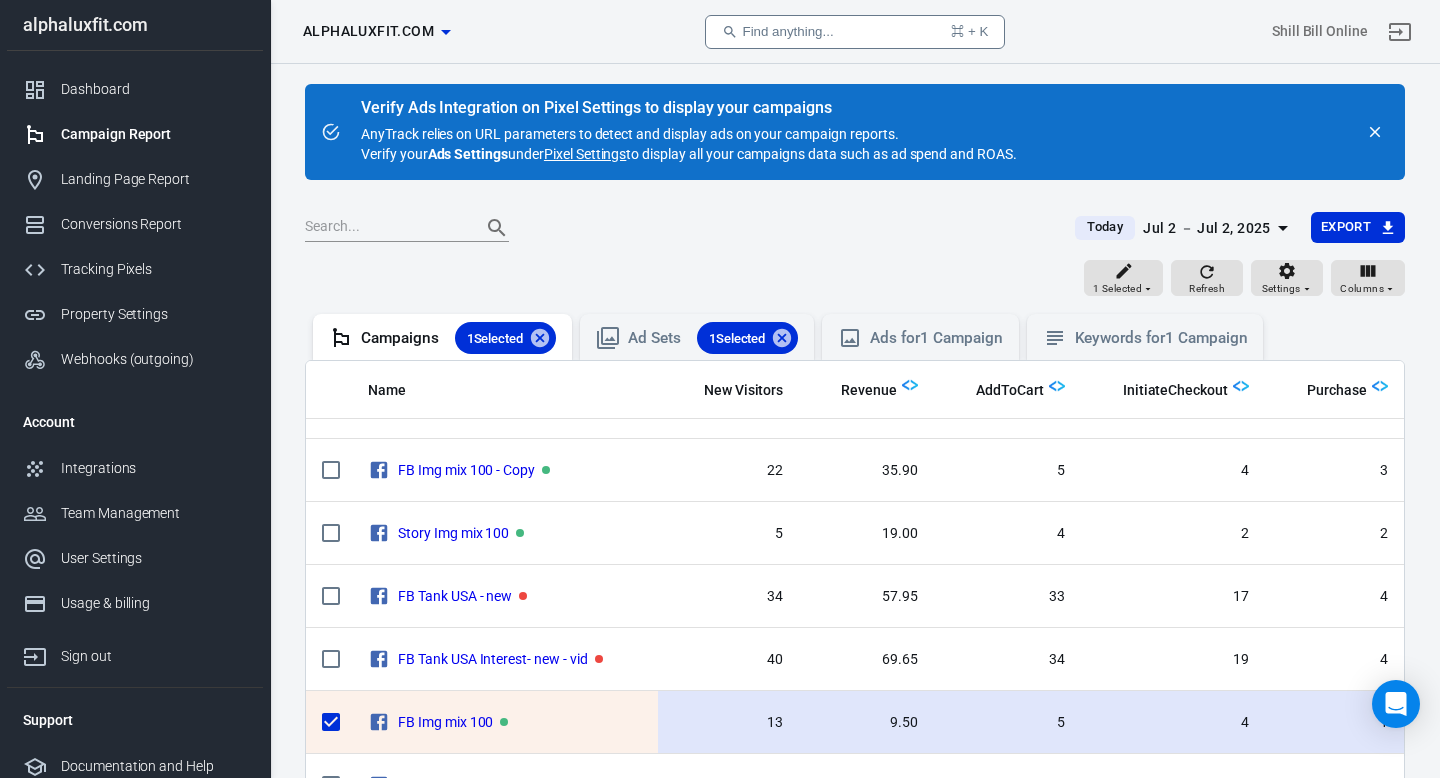 click at bounding box center [331, 722] 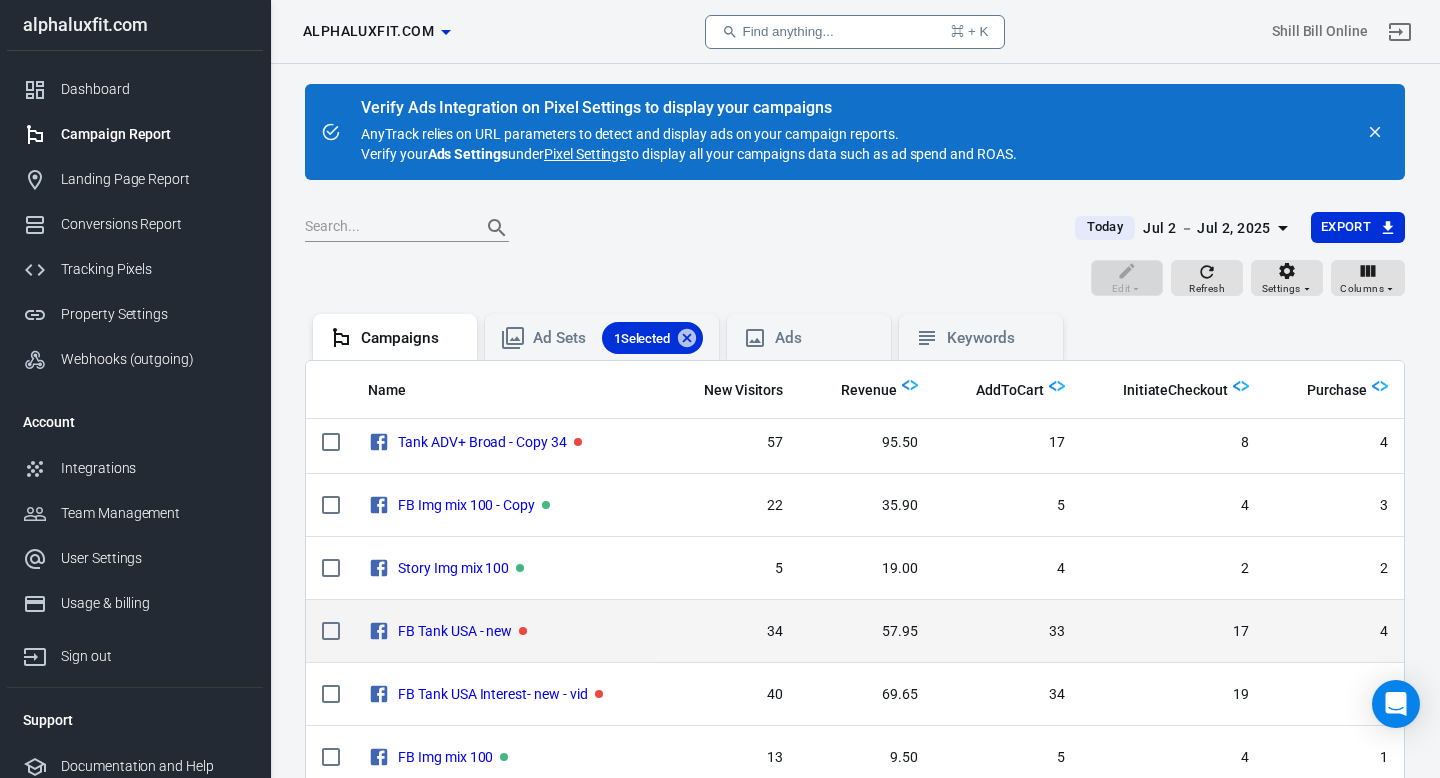 scroll, scrollTop: 0, scrollLeft: 397, axis: horizontal 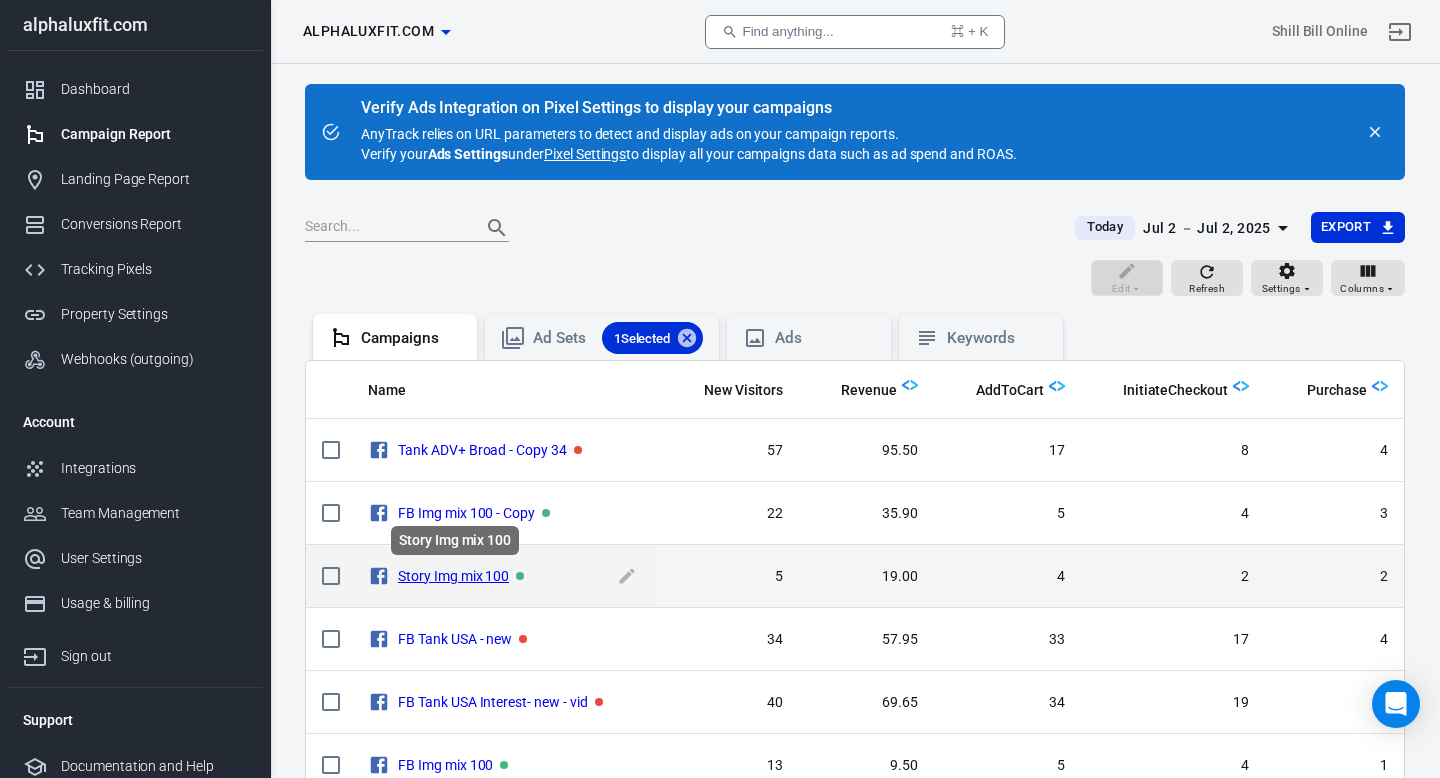 click on "Story Img mix 100" at bounding box center [453, 576] 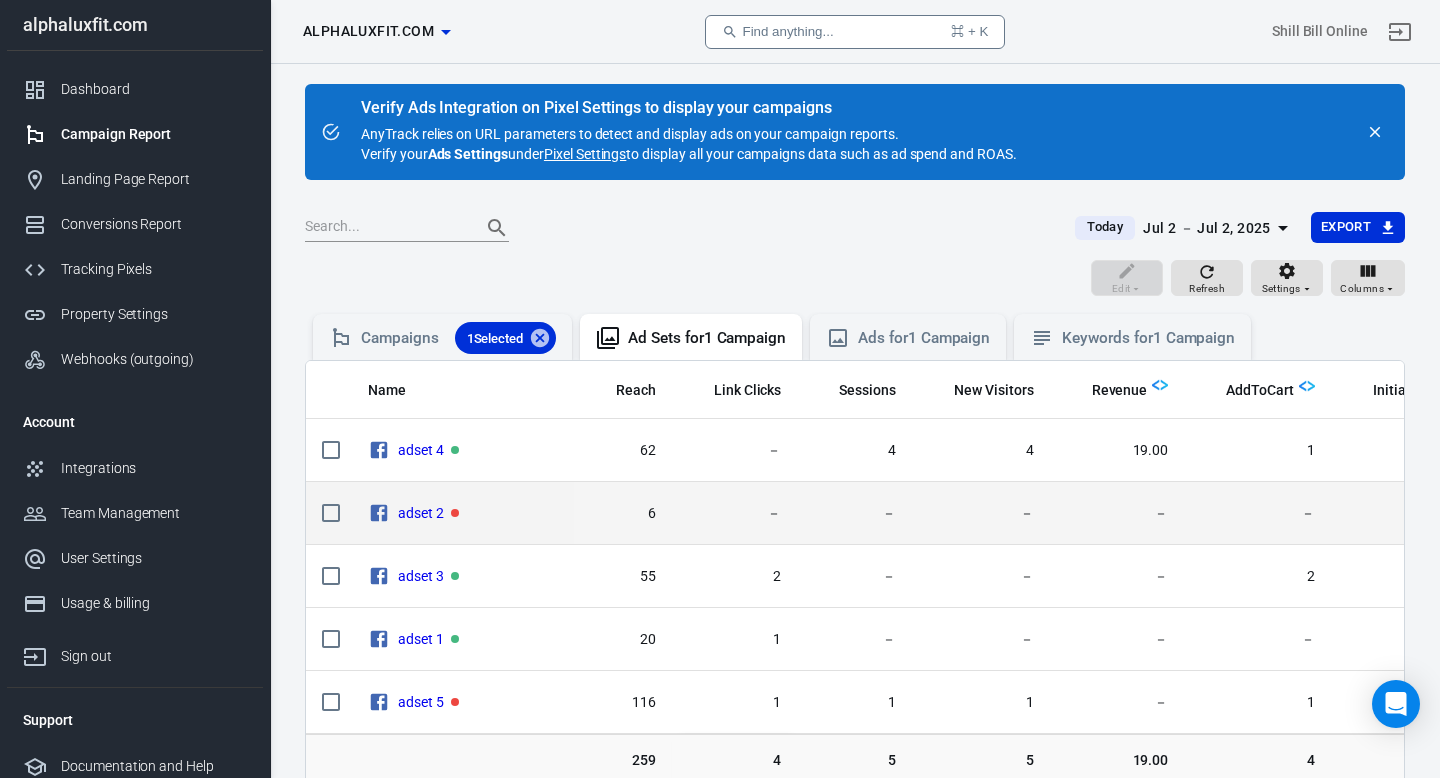 click on "adset 2" at bounding box center (463, 450) 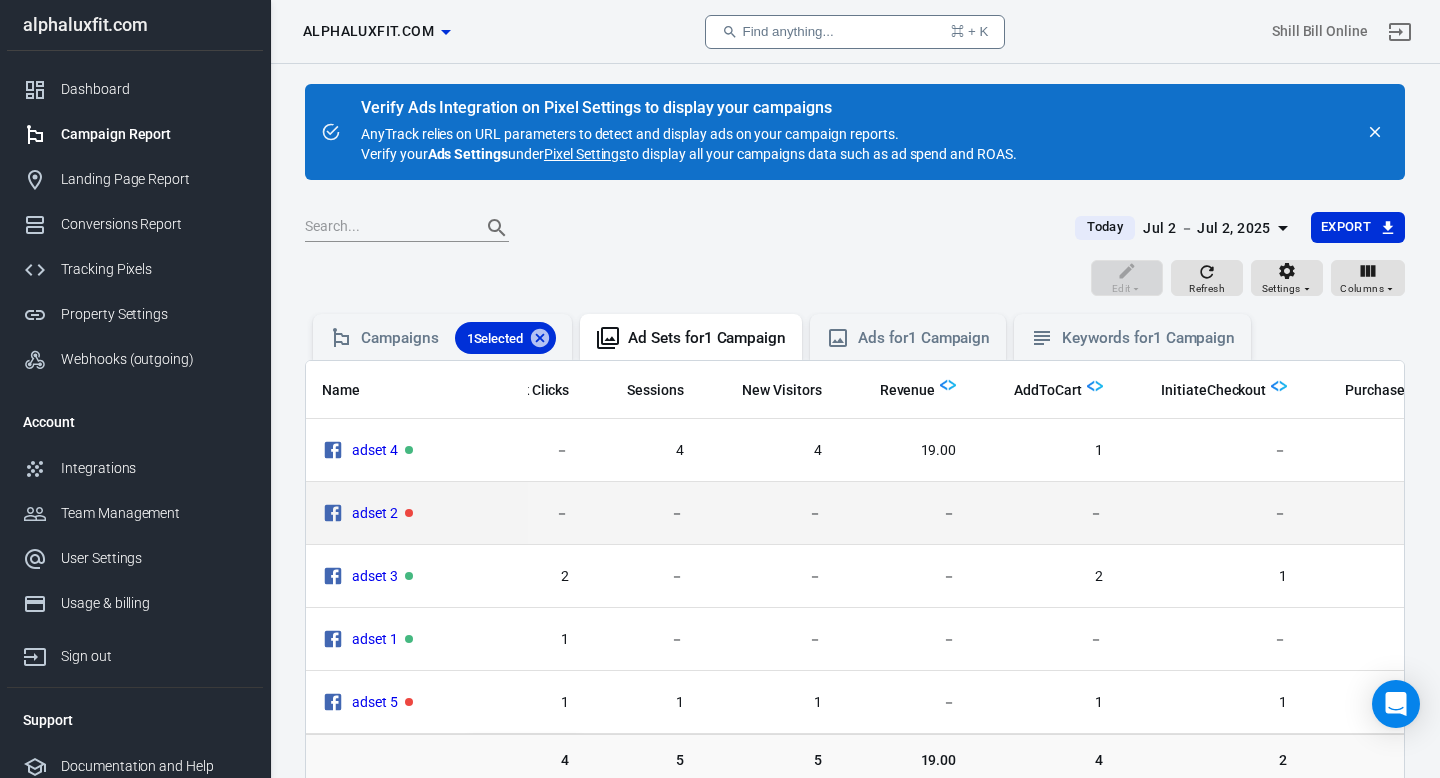 scroll, scrollTop: 0, scrollLeft: 240, axis: horizontal 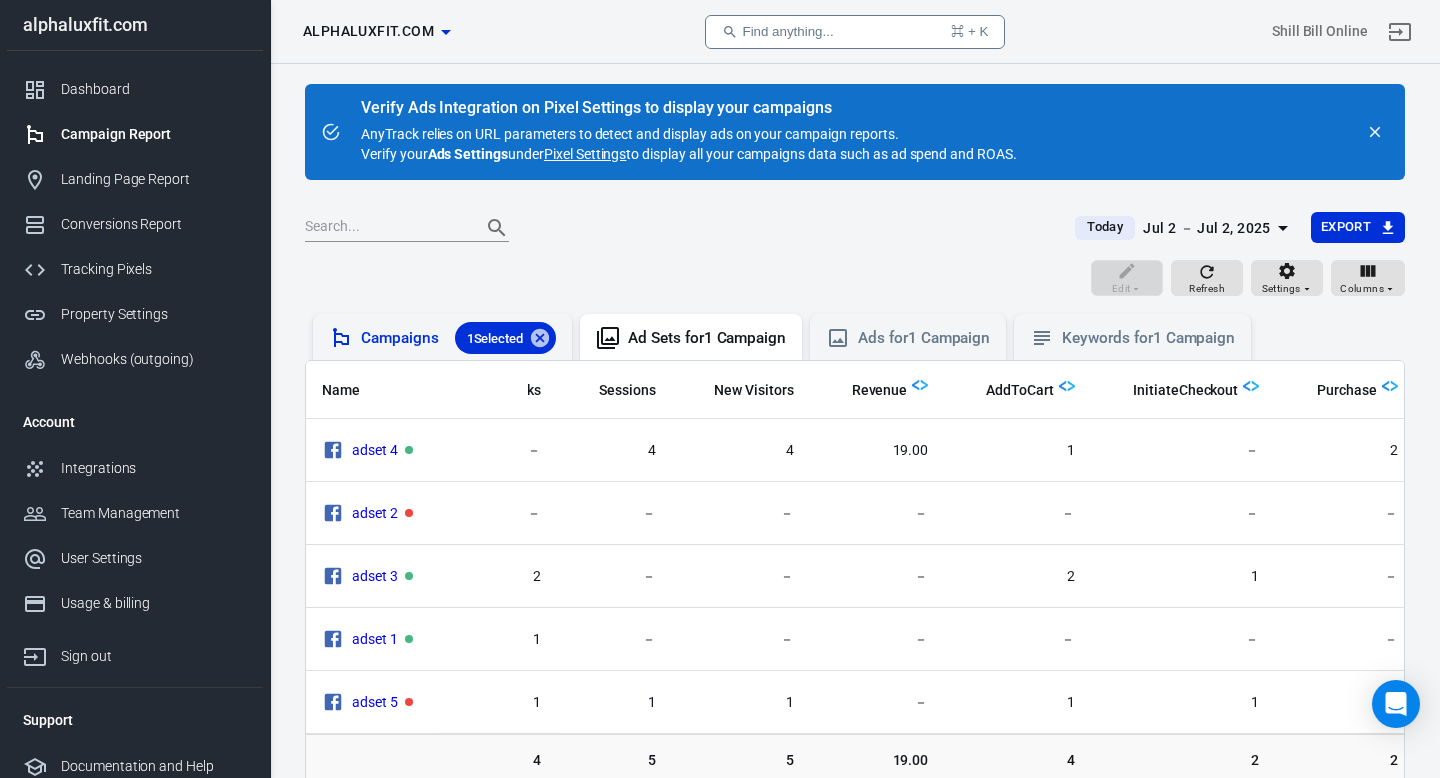 click on "Campaigns 1 Selected" at bounding box center (458, 338) 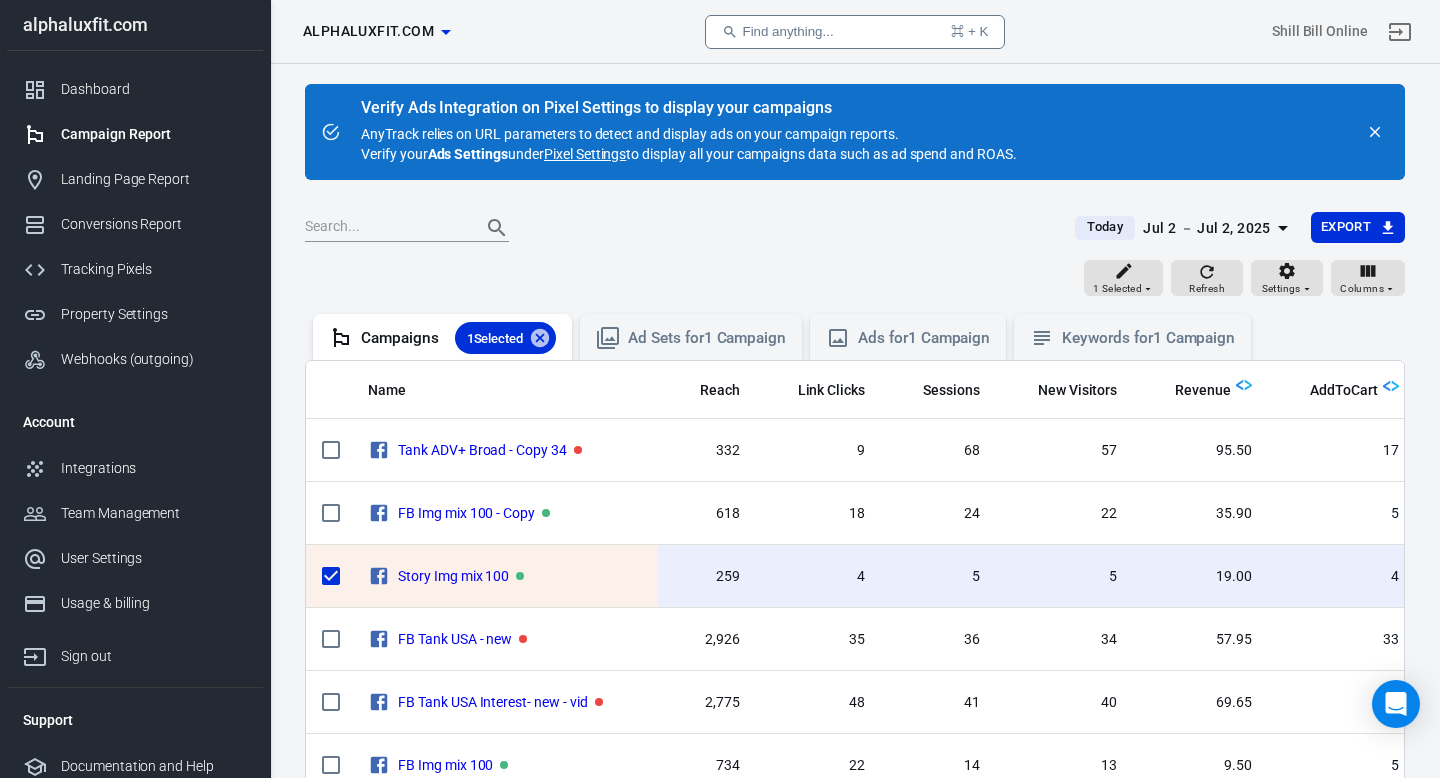 click on "Story Img mix 100" at bounding box center (505, 576) 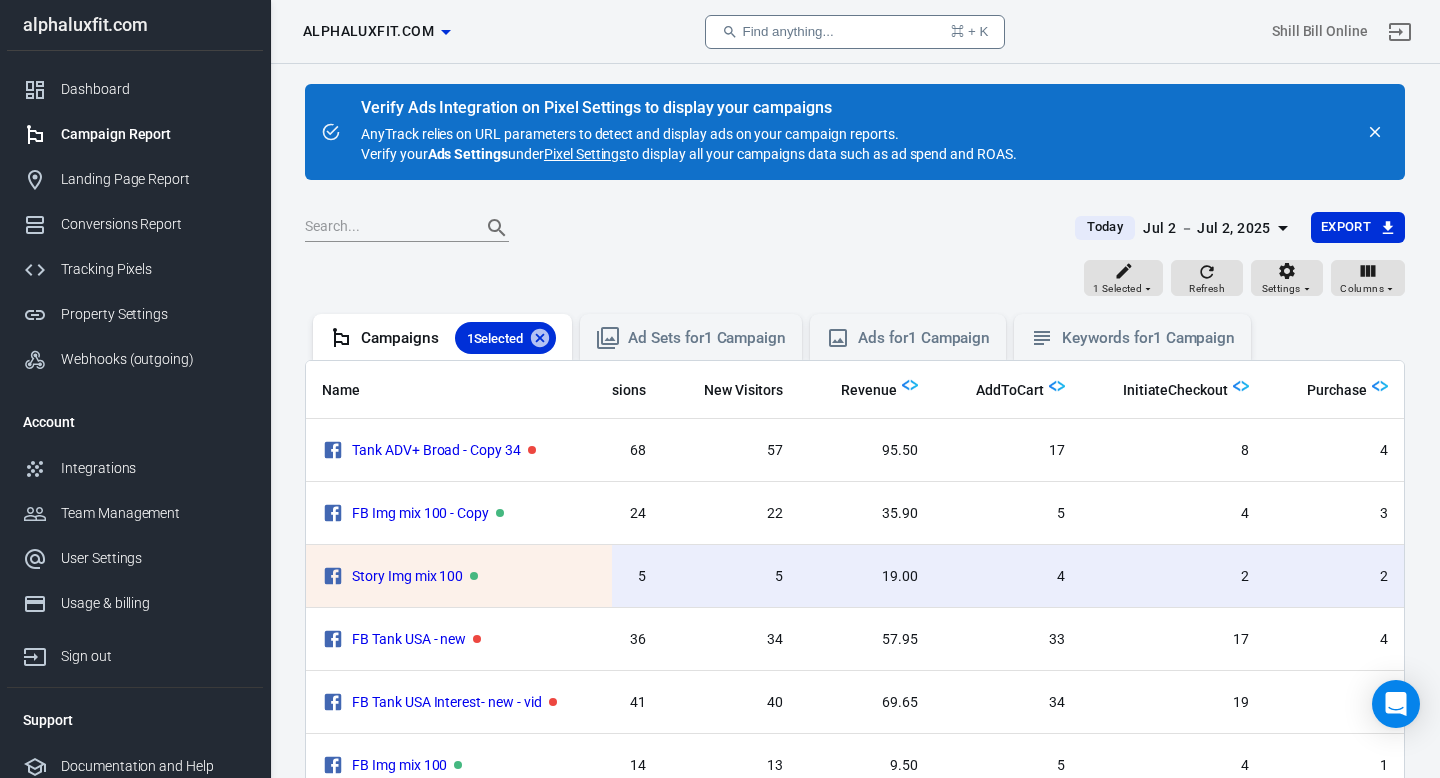 scroll, scrollTop: 0, scrollLeft: 397, axis: horizontal 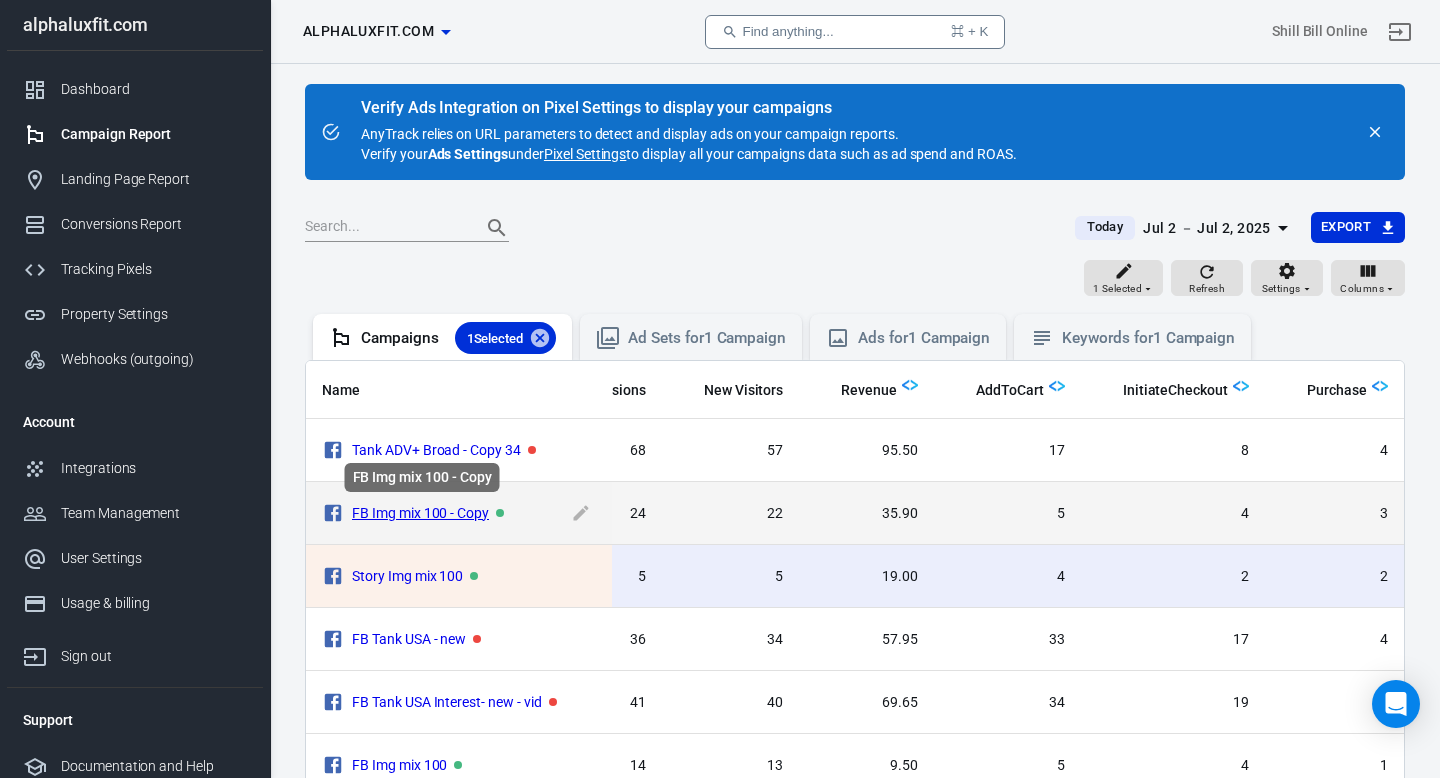 click on "FB Img mix 100 - Copy" at bounding box center [420, 513] 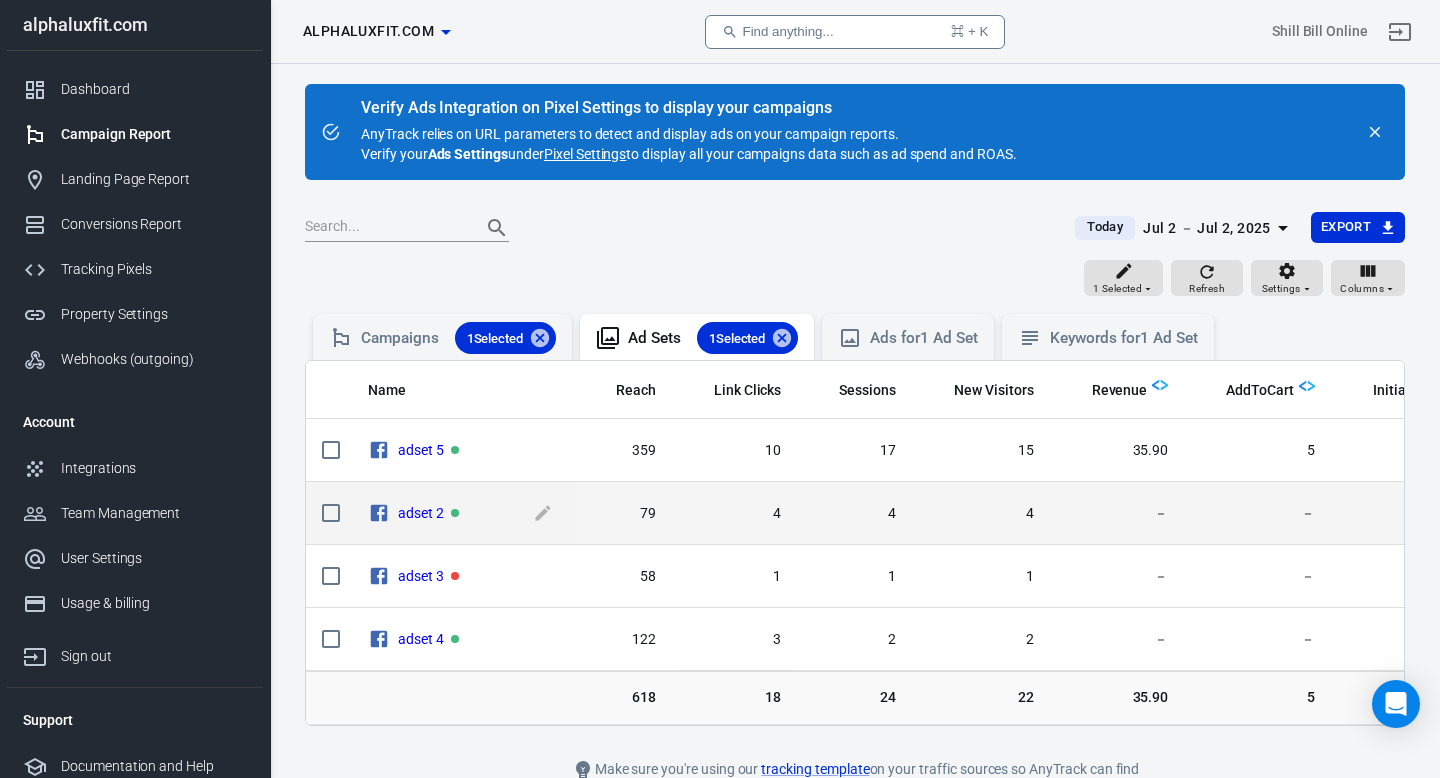 click on "adset 2" at bounding box center (478, 450) 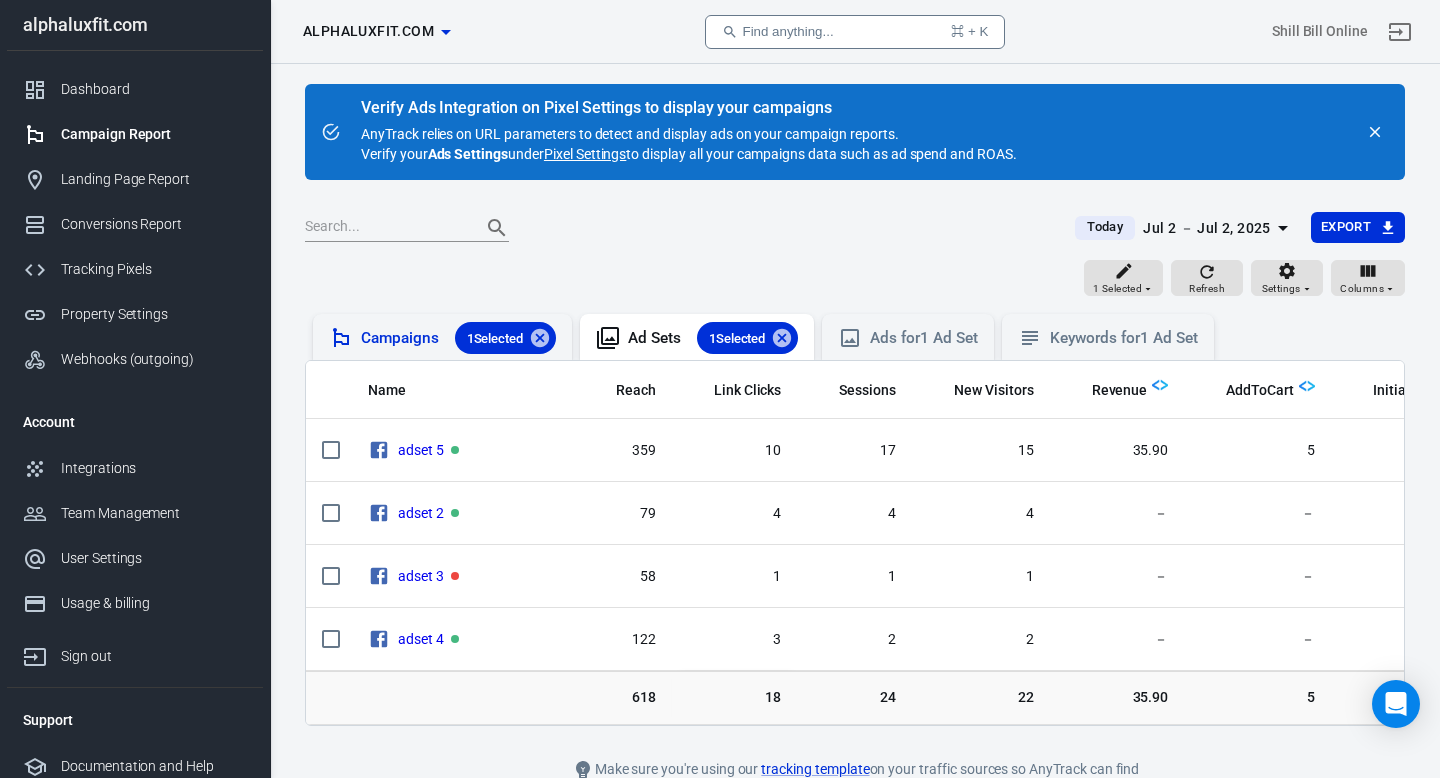 click on "Campaigns 1 Selected" at bounding box center [442, 337] 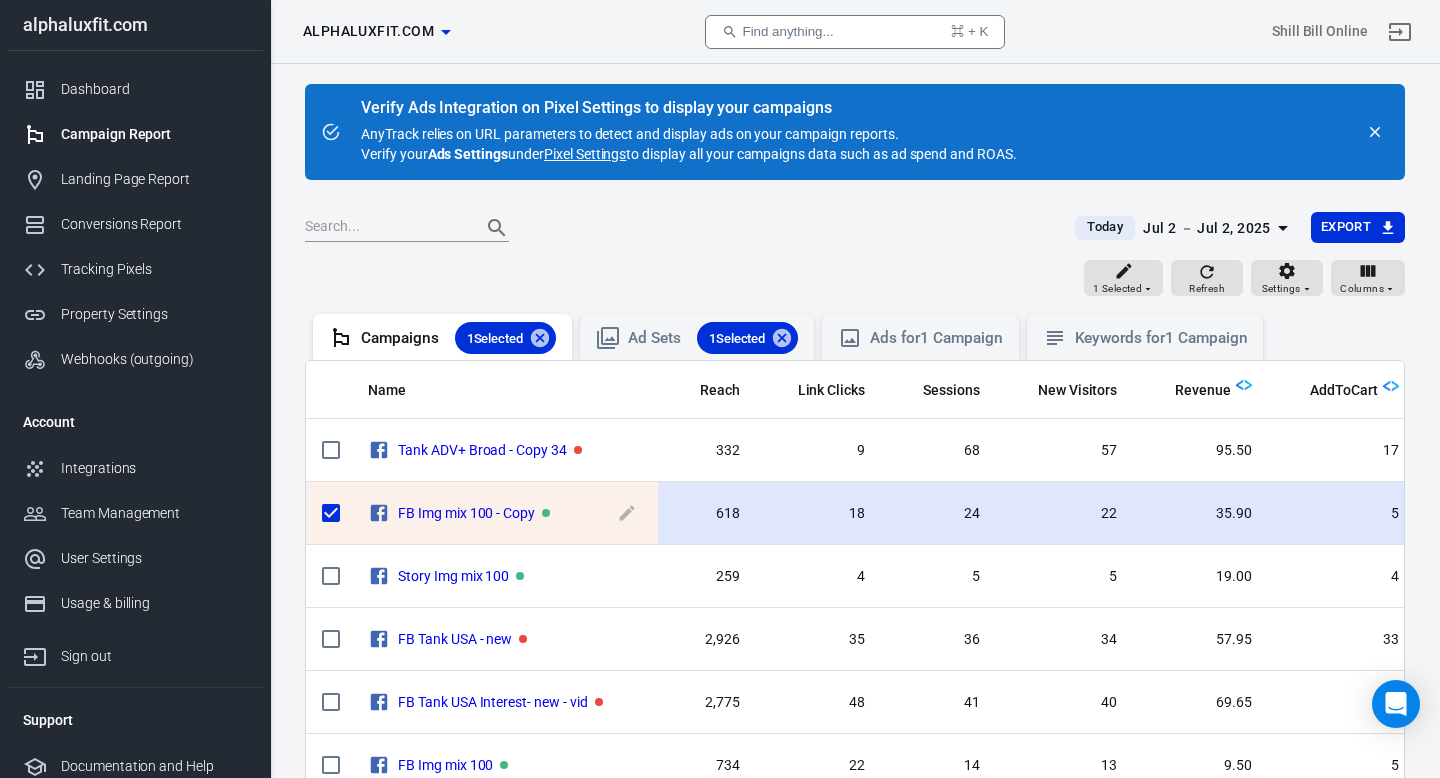 click on "FB Img mix 100 - Copy" at bounding box center [520, 513] 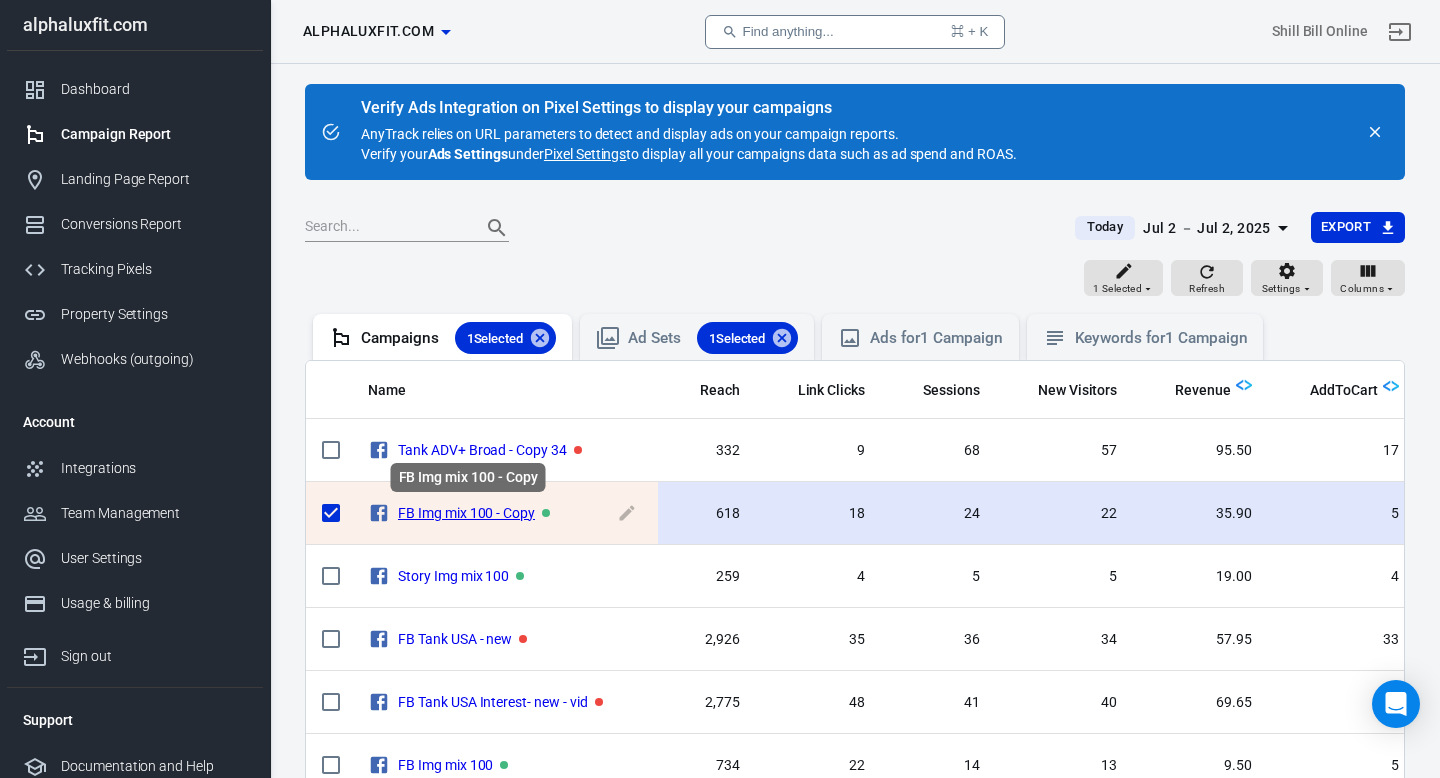 click on "FB Img mix 100 - Copy" at bounding box center [466, 513] 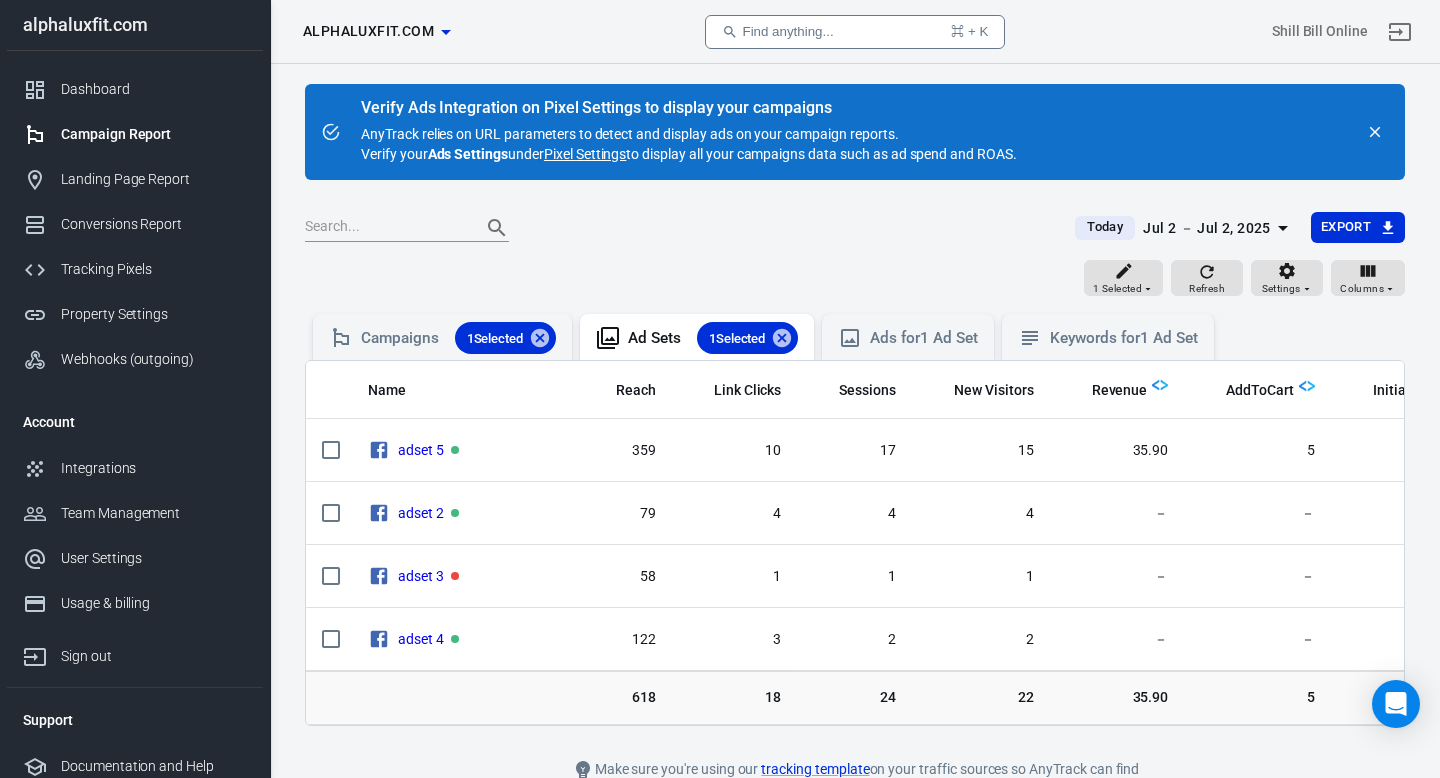 click on "adset 2" at bounding box center (463, 450) 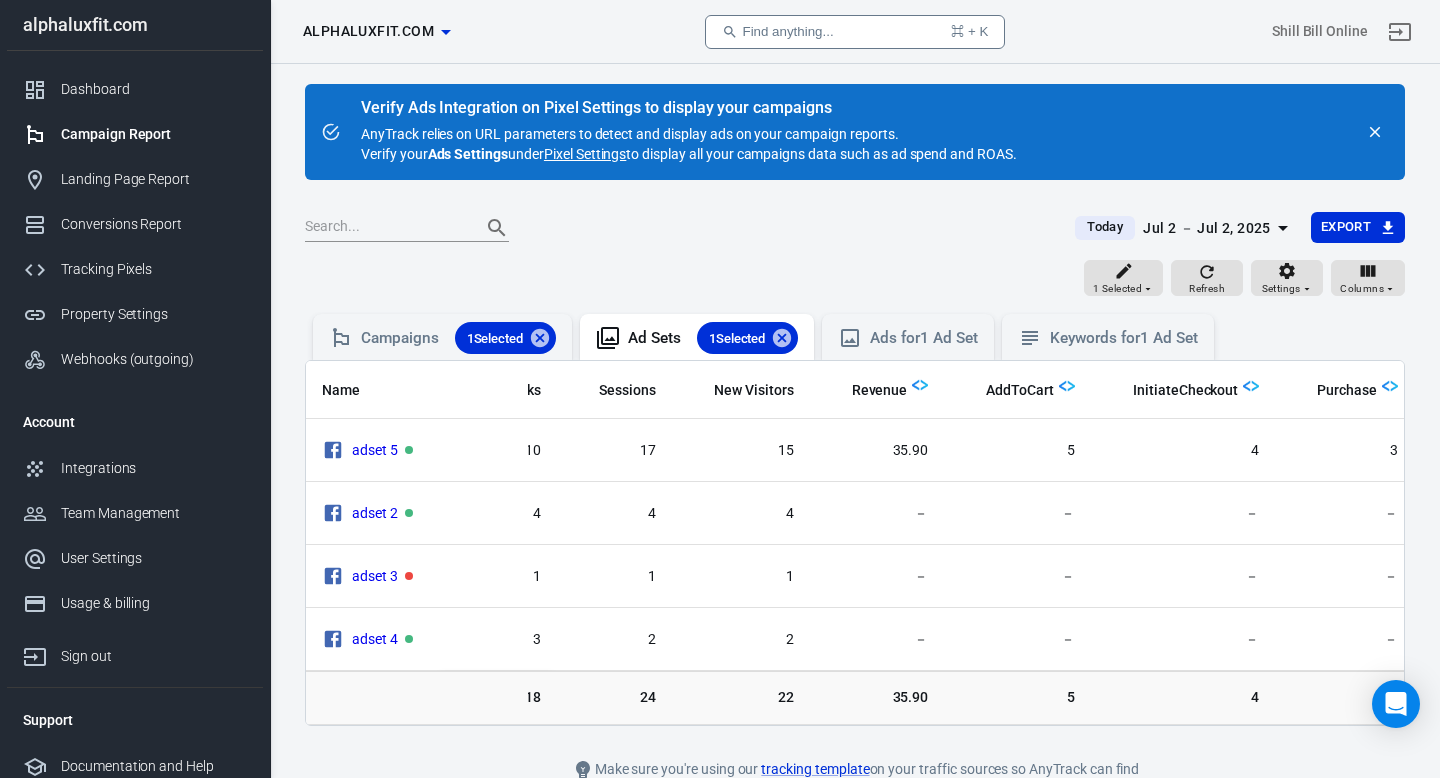 scroll, scrollTop: 0, scrollLeft: 240, axis: horizontal 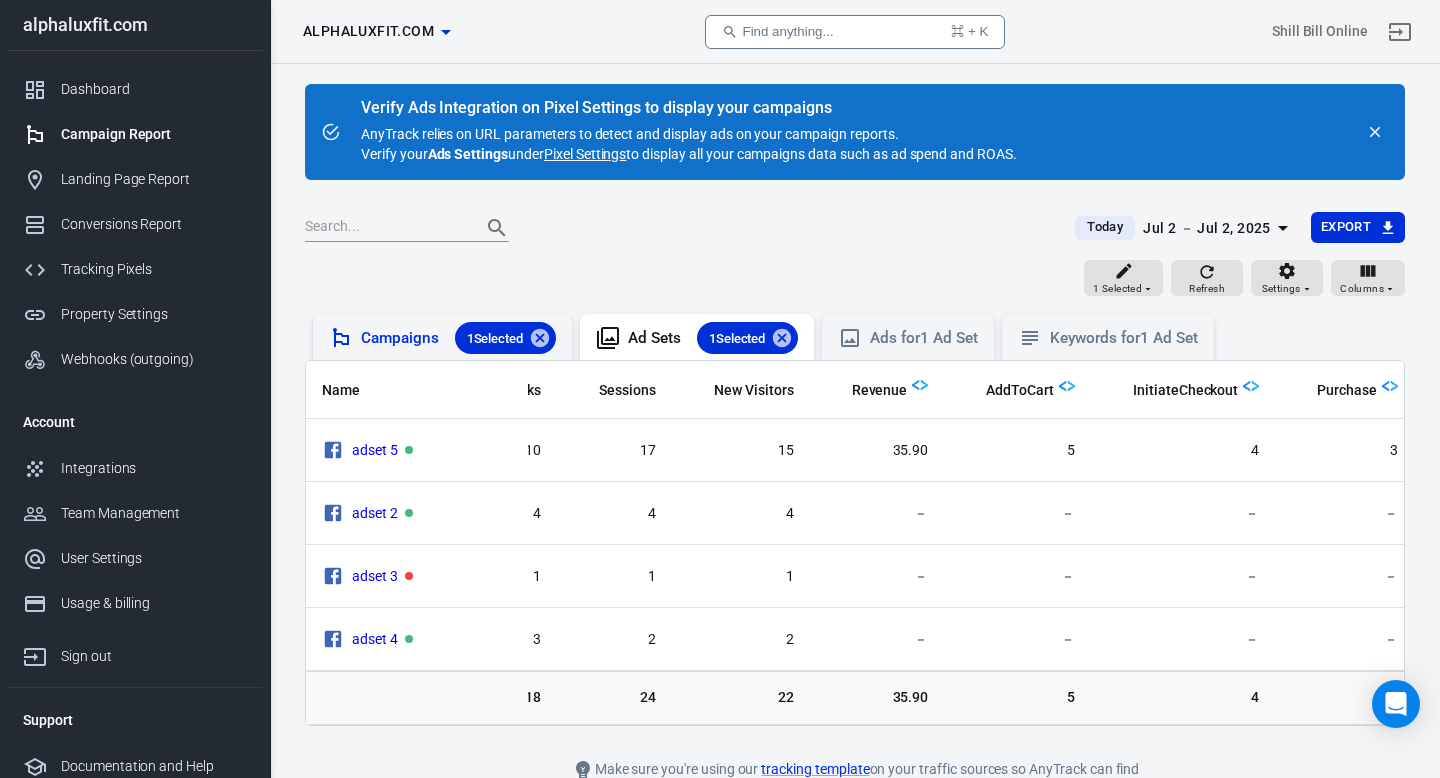 click on "Campaigns 1 Selected" at bounding box center [458, 338] 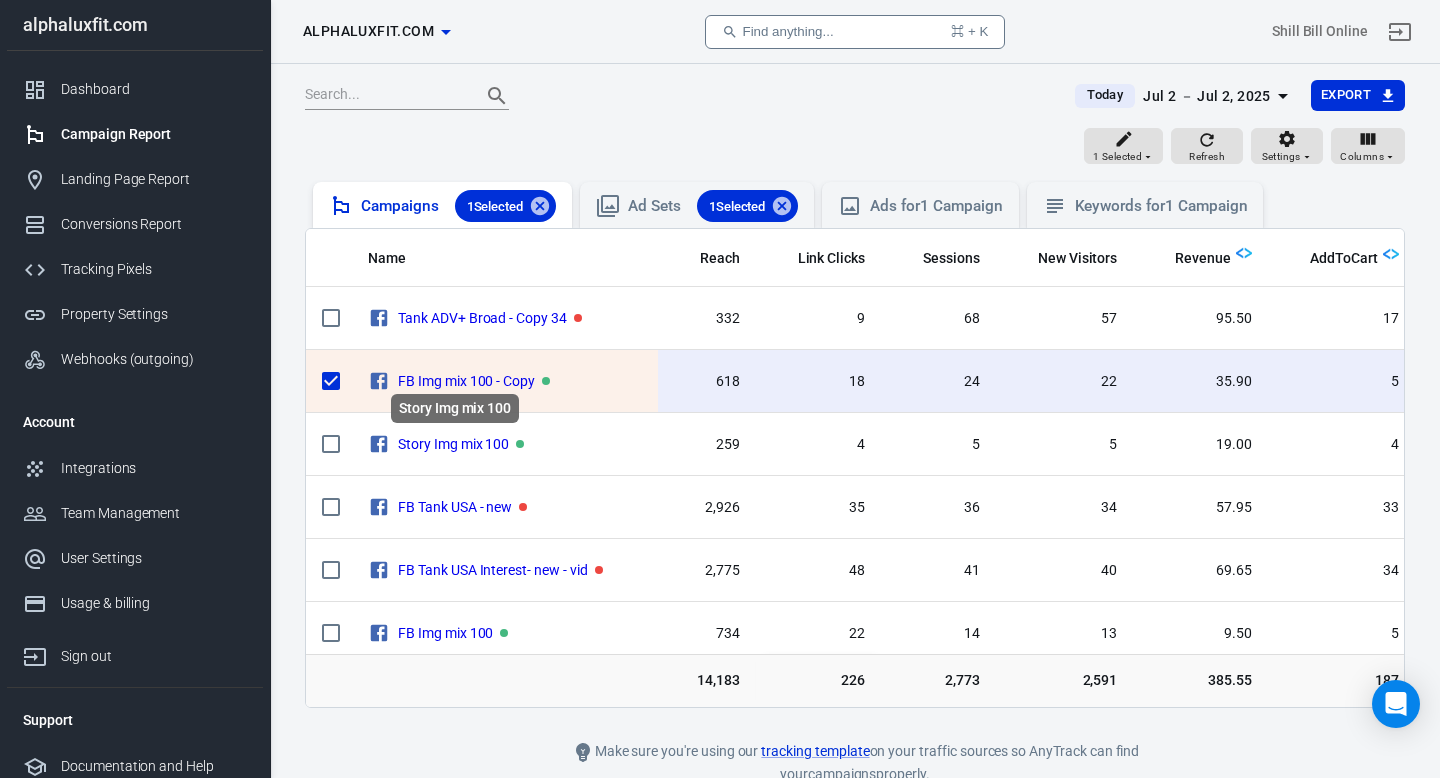 scroll, scrollTop: 136, scrollLeft: 0, axis: vertical 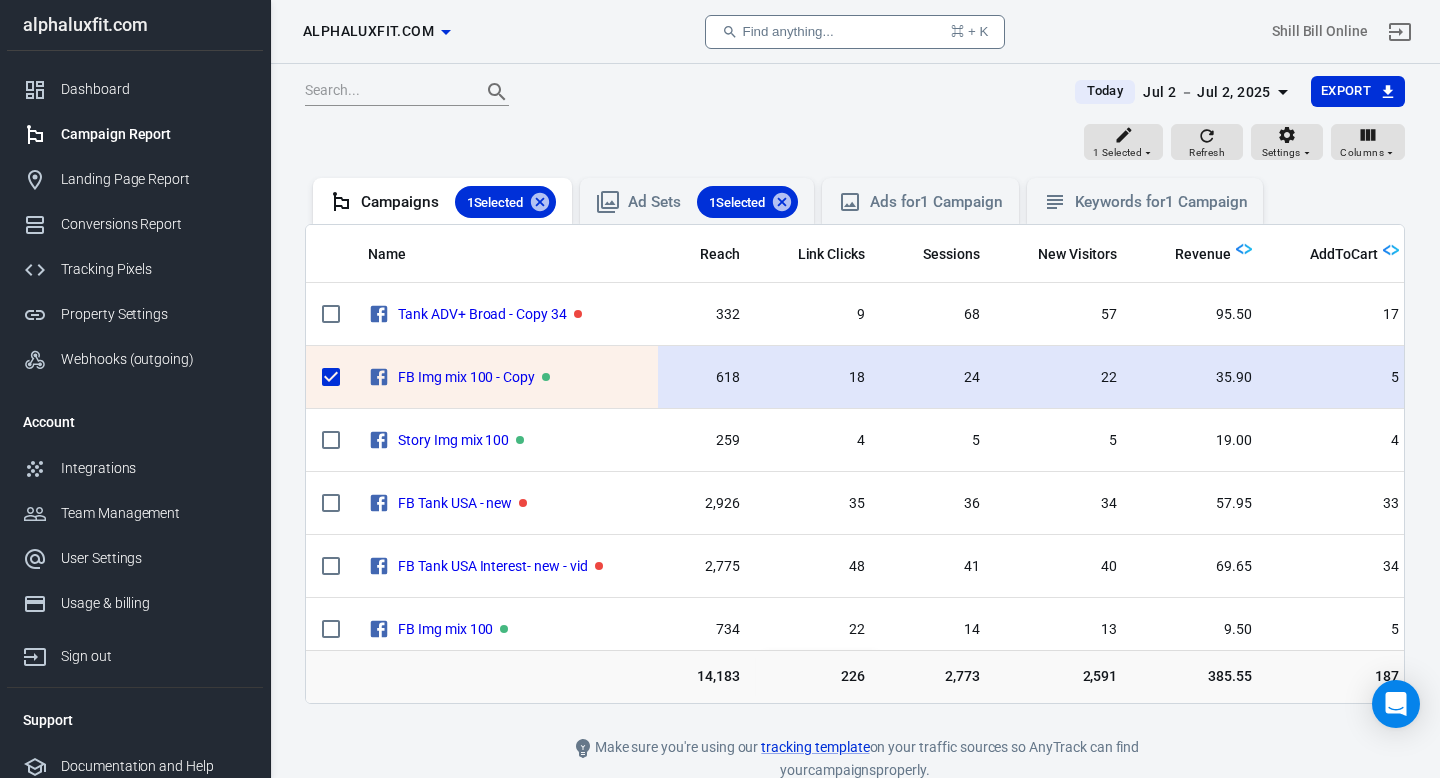 click at bounding box center (331, 377) 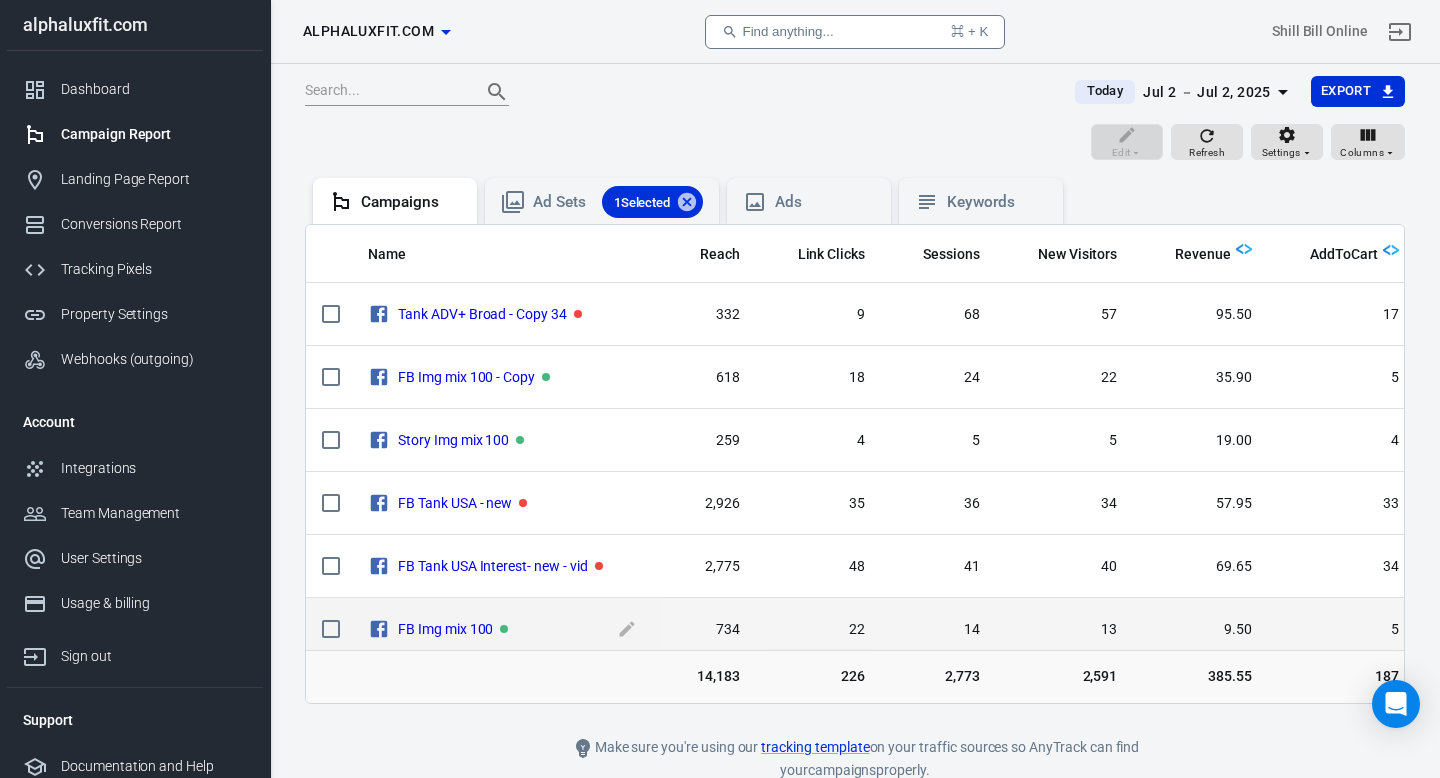 click on "FB Img mix 100" at bounding box center (520, 314) 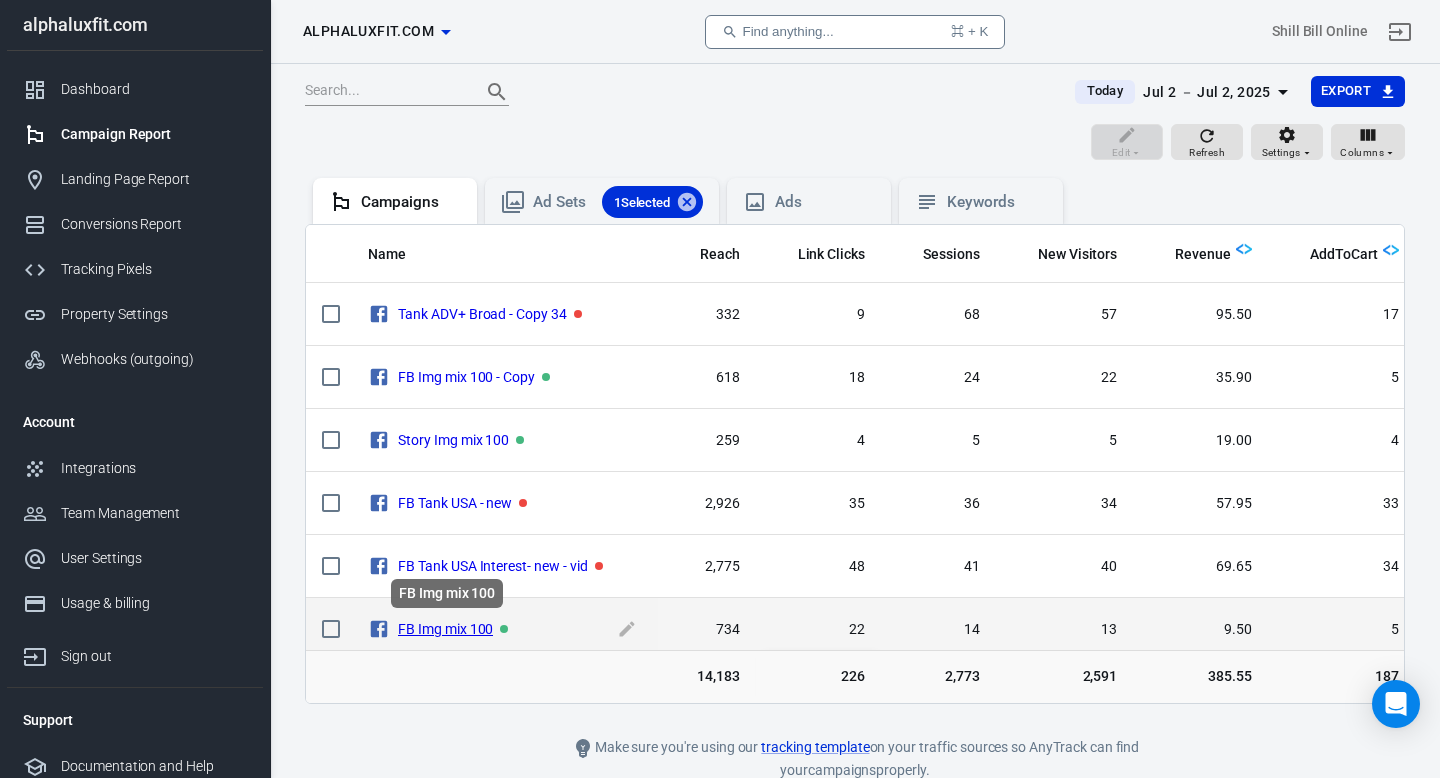 click on "FB Img mix 100" at bounding box center [445, 629] 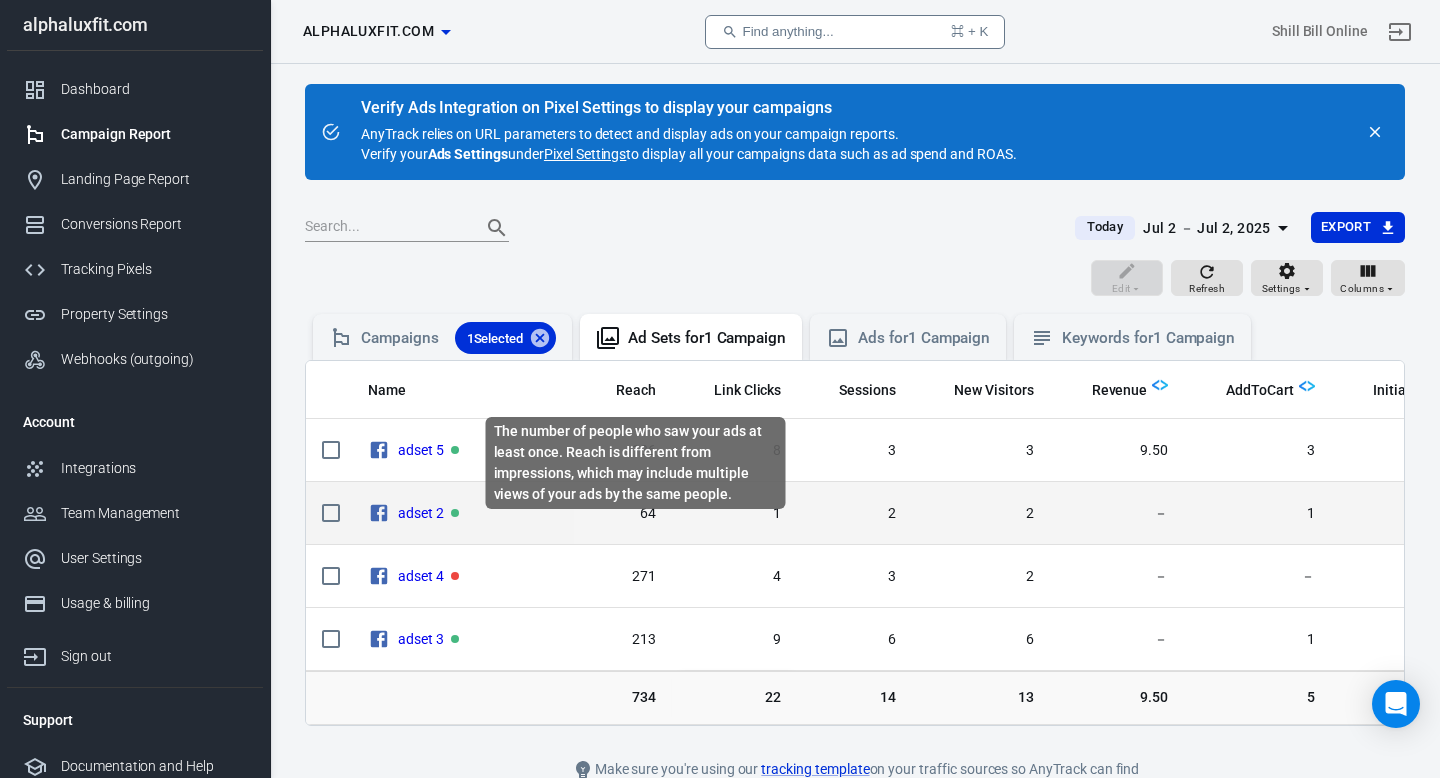 click on "64" at bounding box center [623, 514] 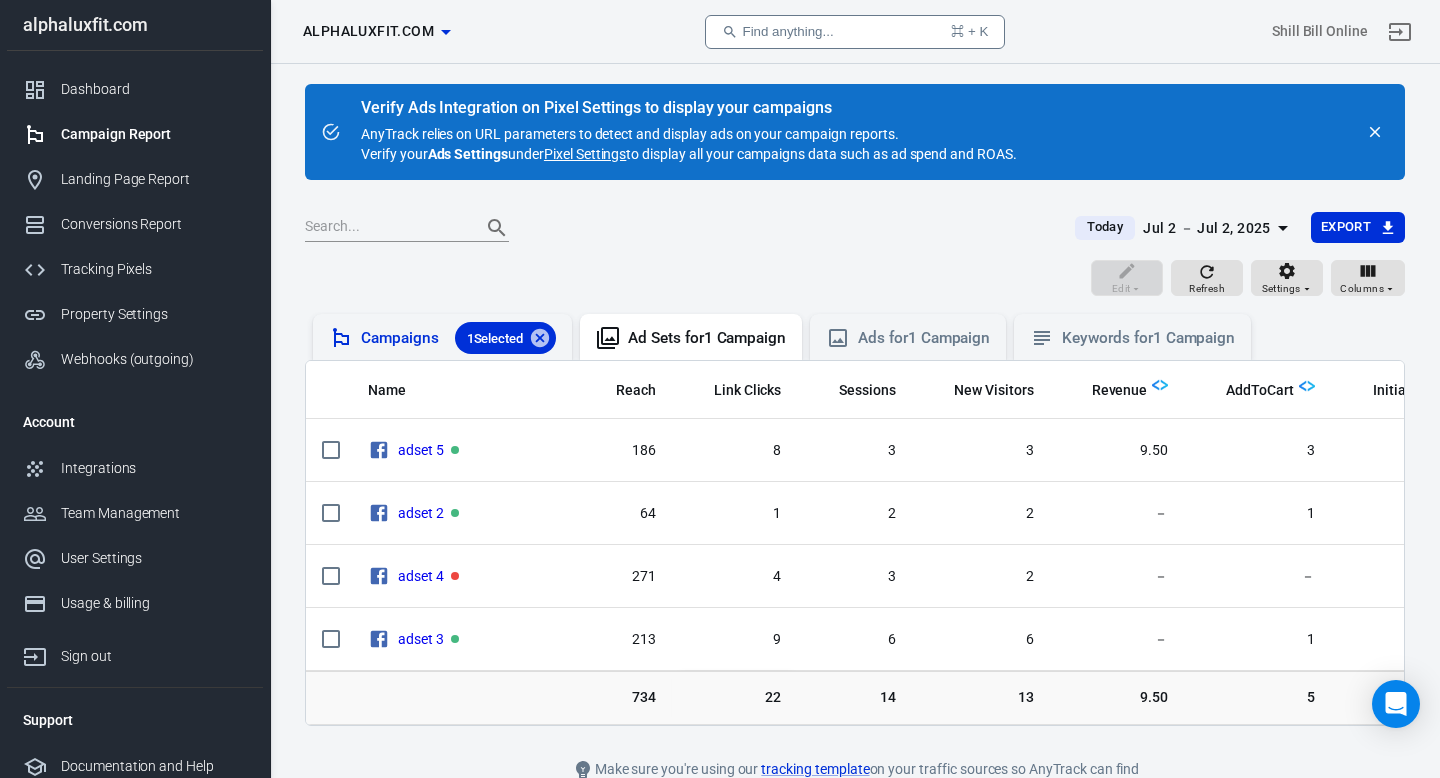 click on "Campaigns 1 Selected" at bounding box center [458, 338] 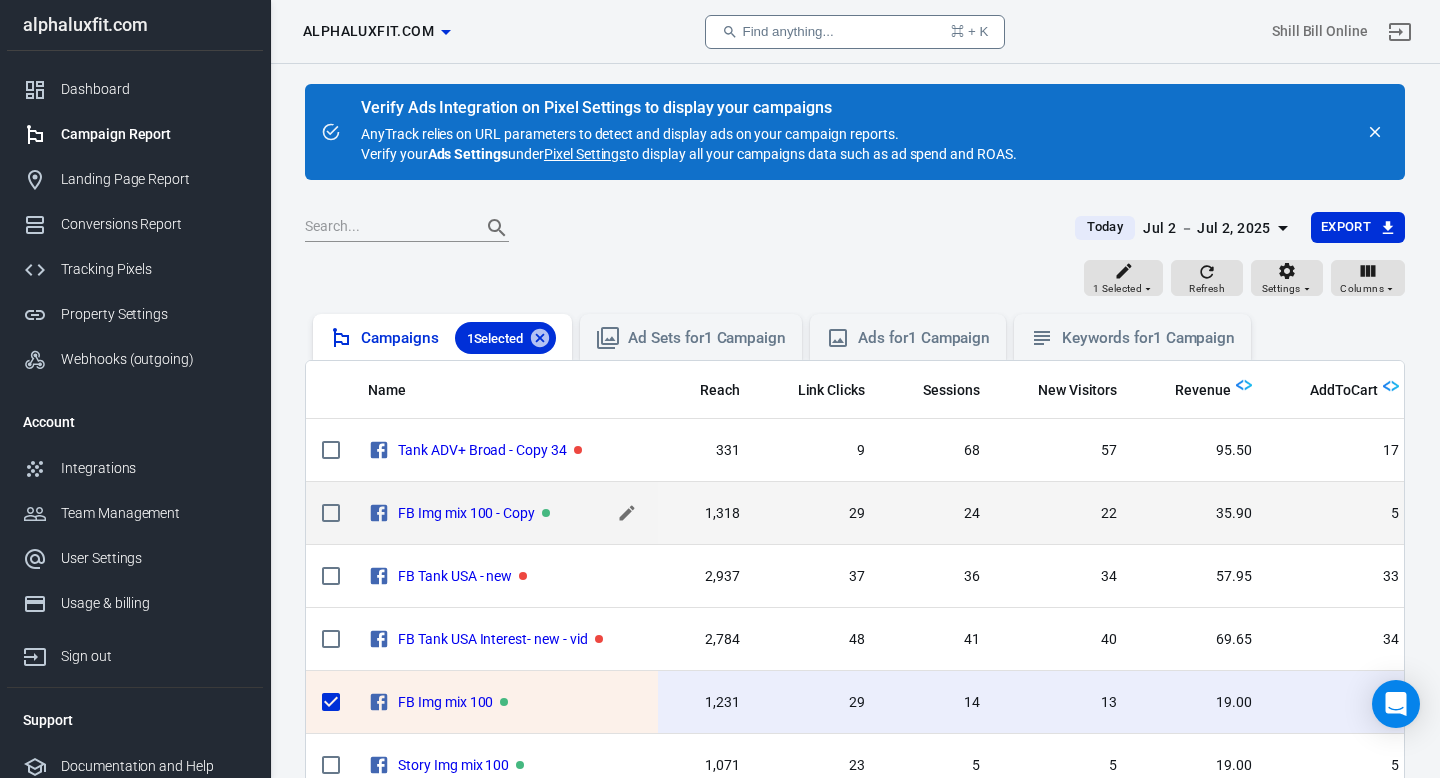 scroll, scrollTop: 271, scrollLeft: 0, axis: vertical 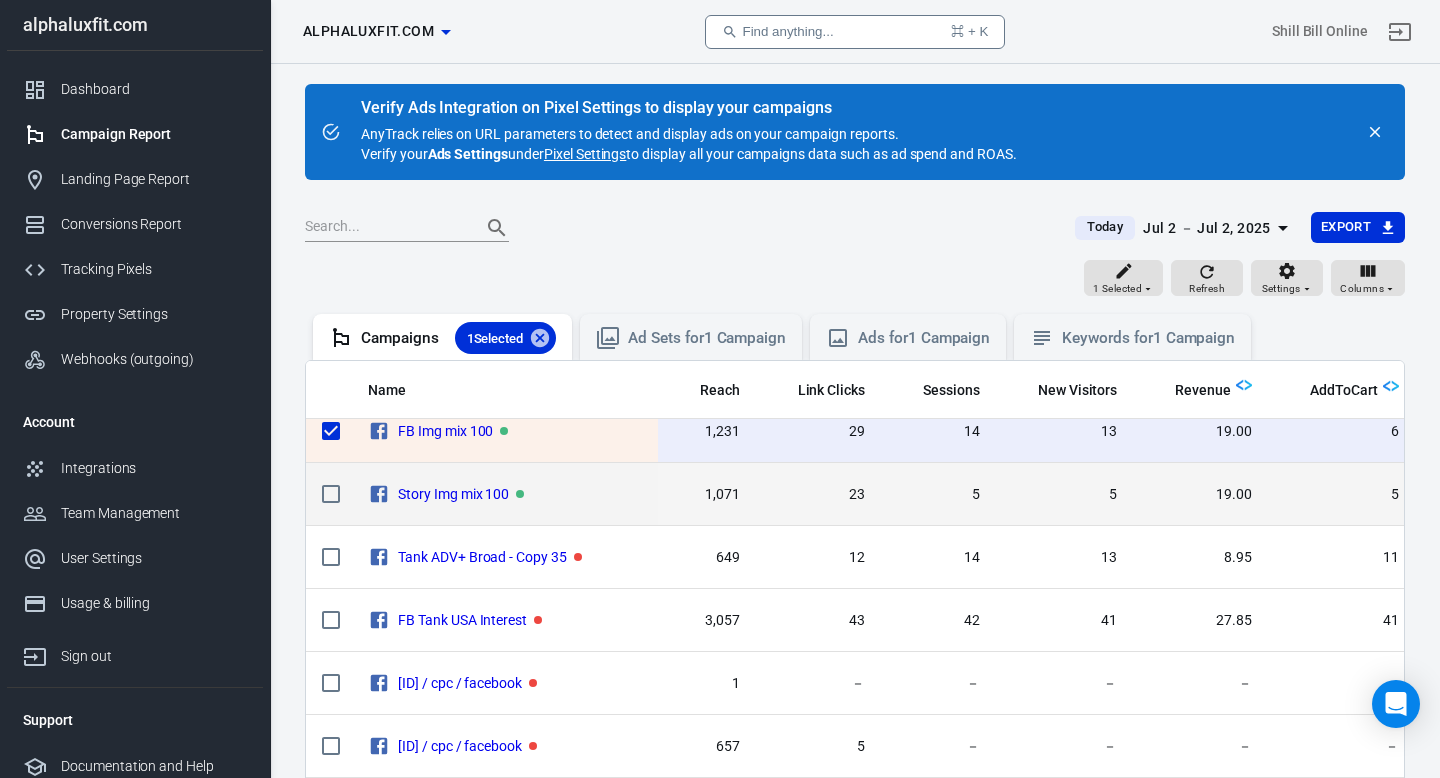 click on "Story Img mix 100" at bounding box center [505, 179] 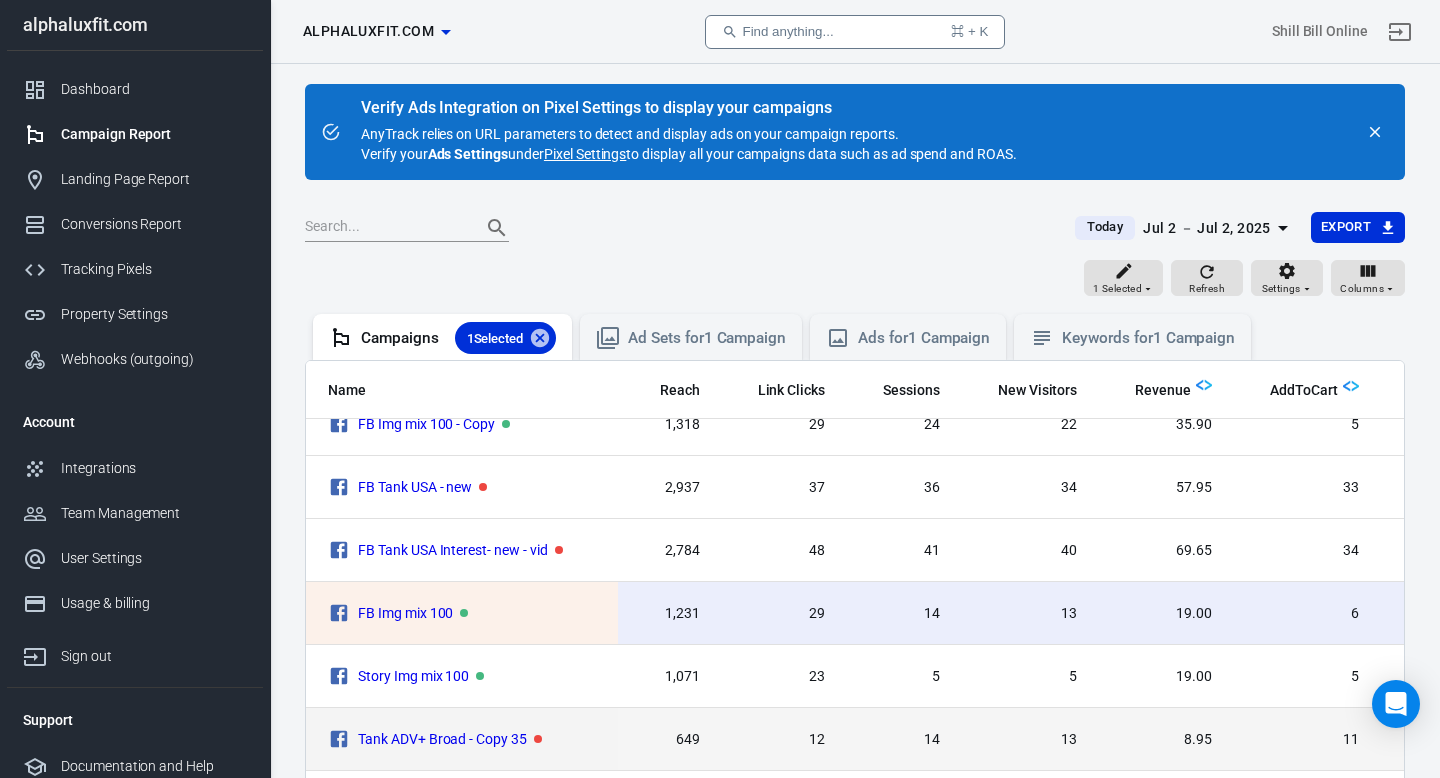 scroll, scrollTop: 0, scrollLeft: 40, axis: horizontal 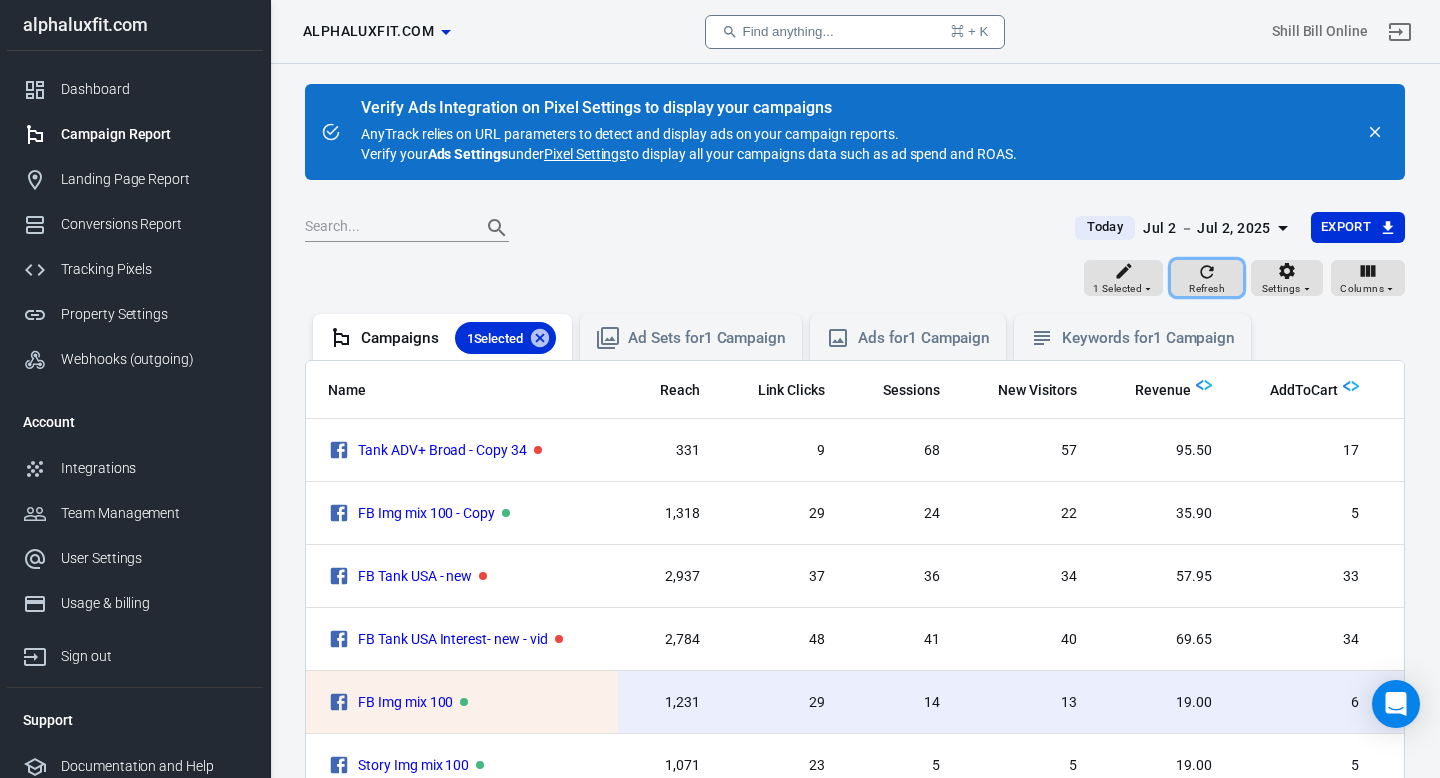 click on "Refresh" at bounding box center [1207, 278] 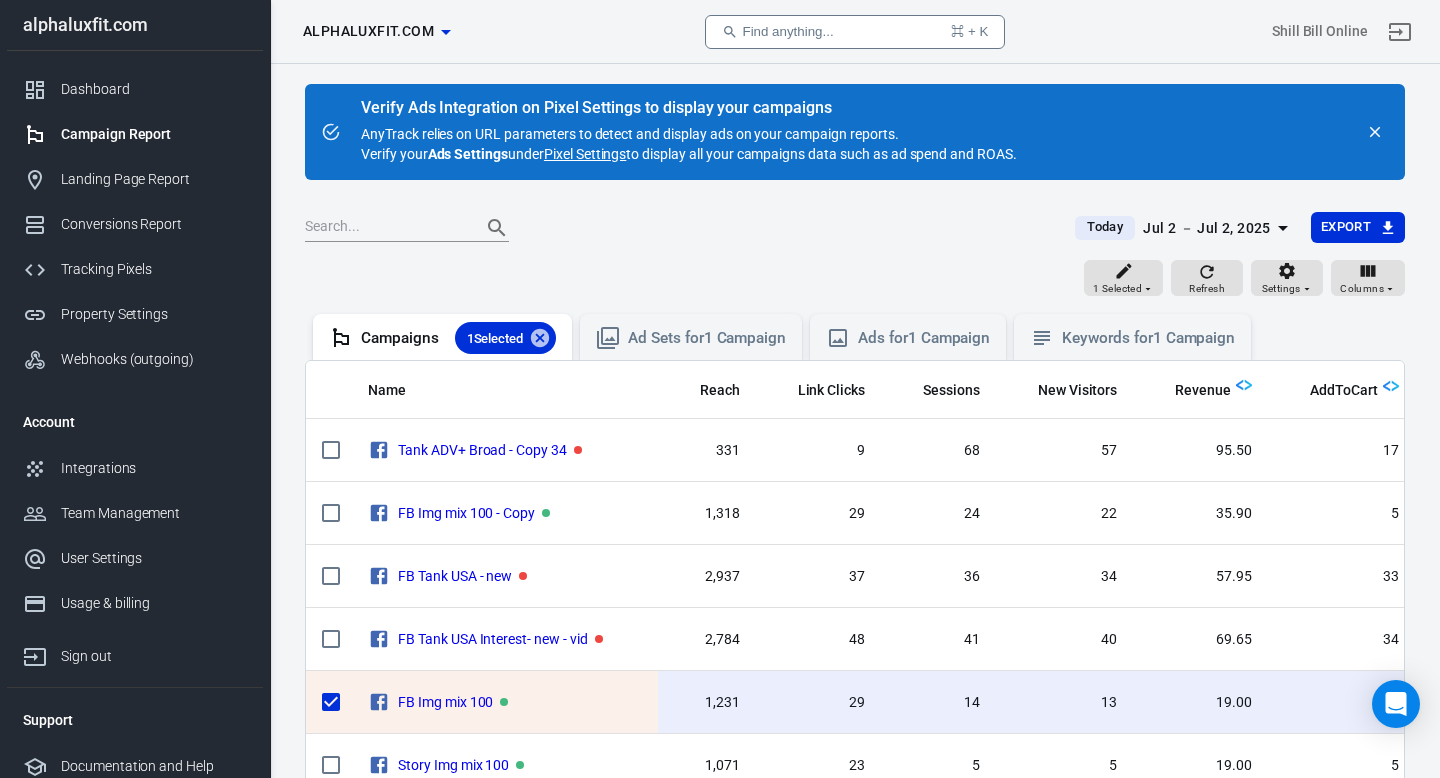 click on "1 Selected Refresh Settings Columns" at bounding box center (855, 278) 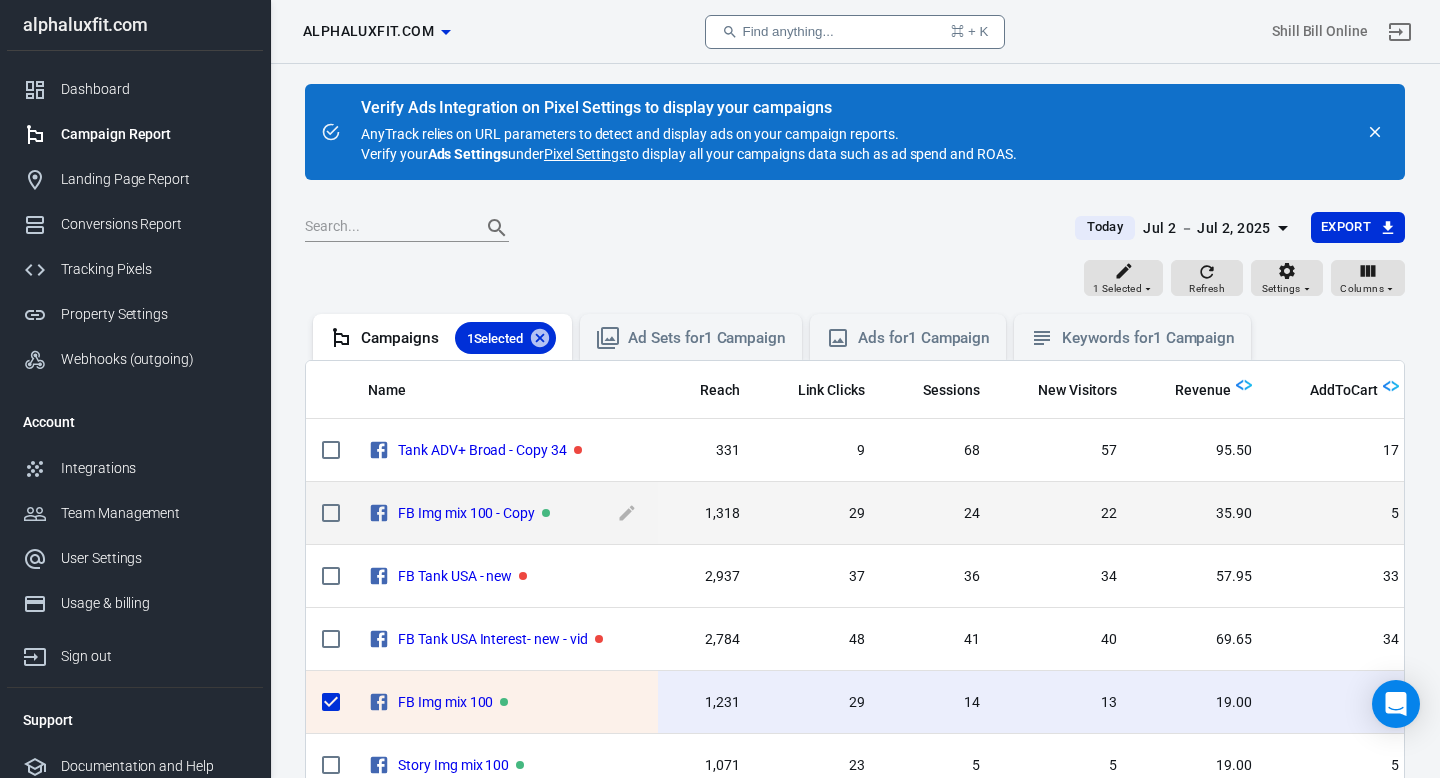 click on "FB Img mix 100 - Copy" at bounding box center (505, 451) 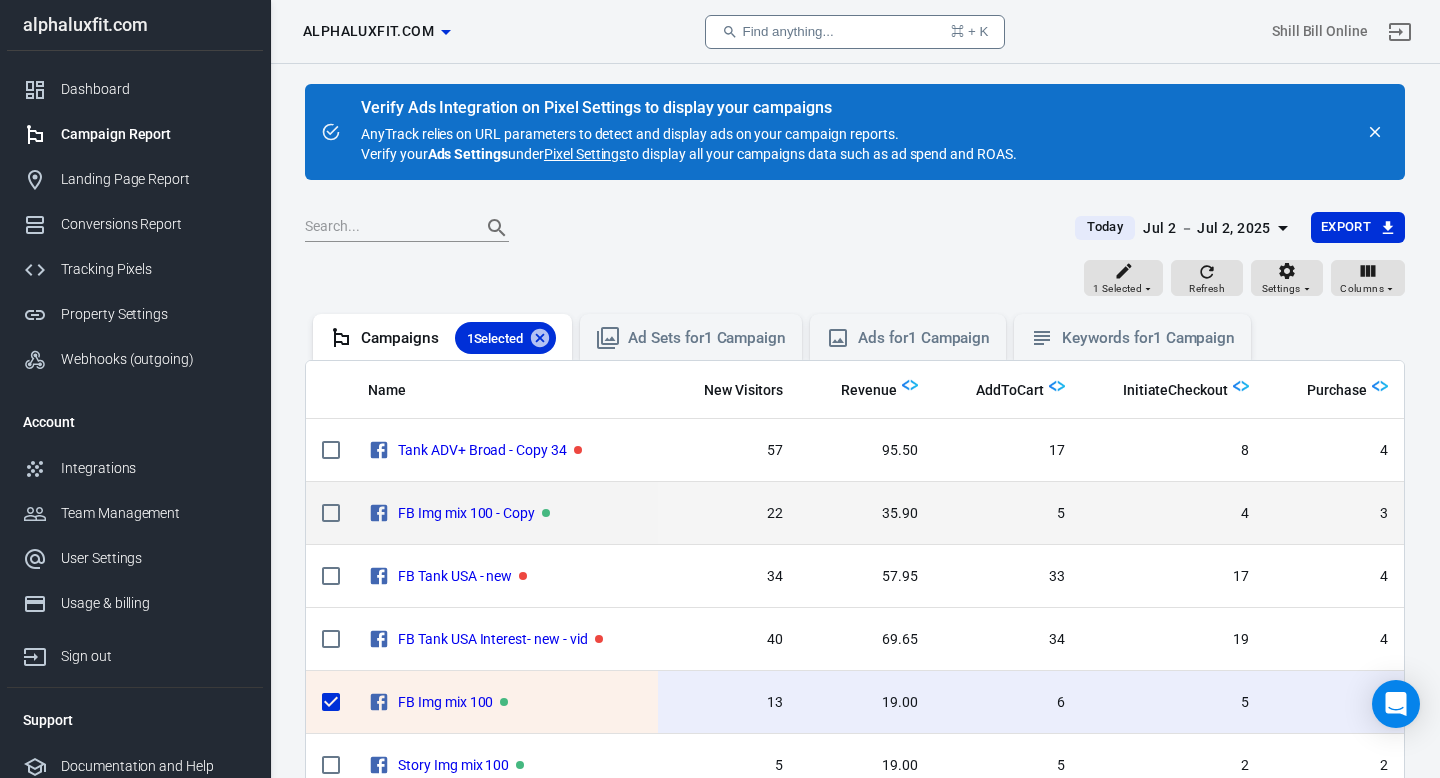scroll, scrollTop: 0, scrollLeft: 397, axis: horizontal 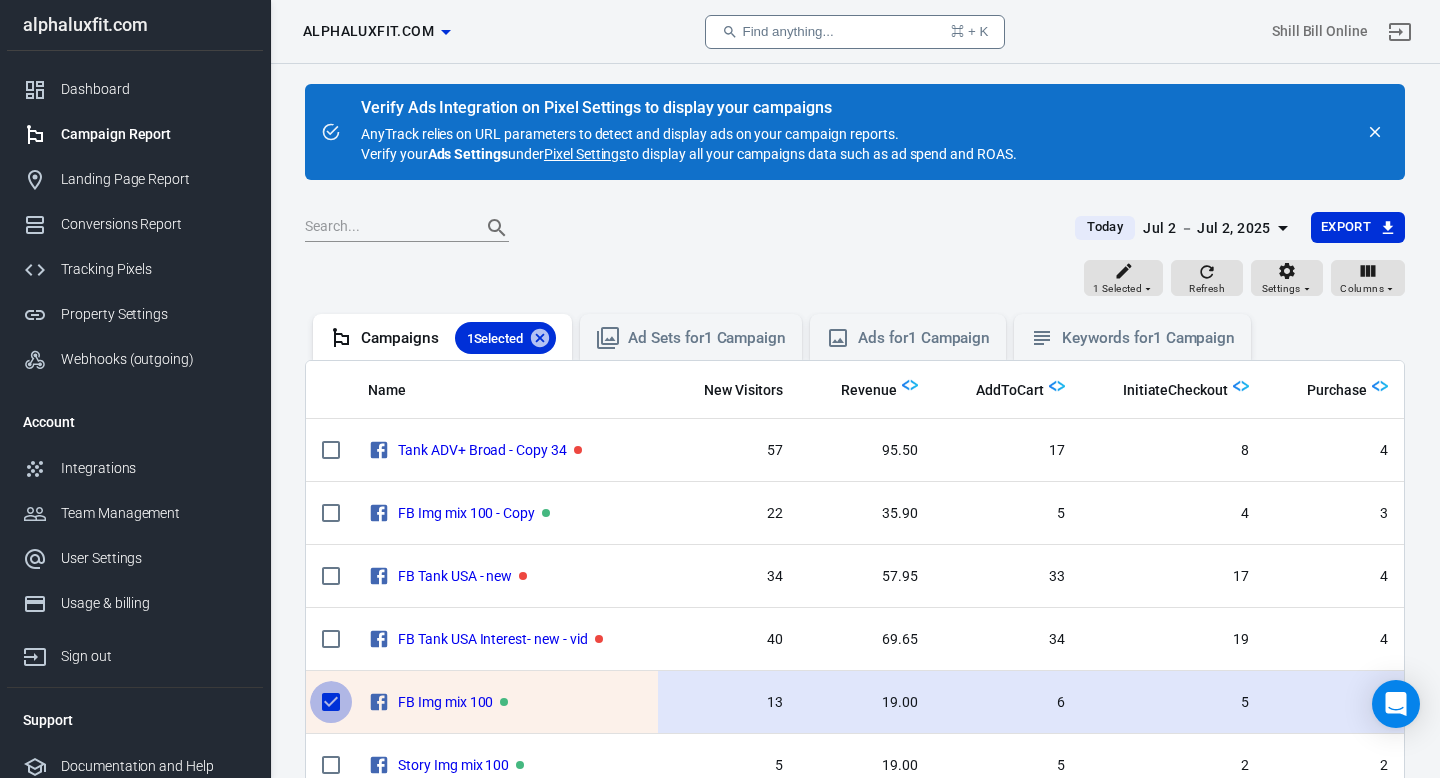 click at bounding box center [331, 702] 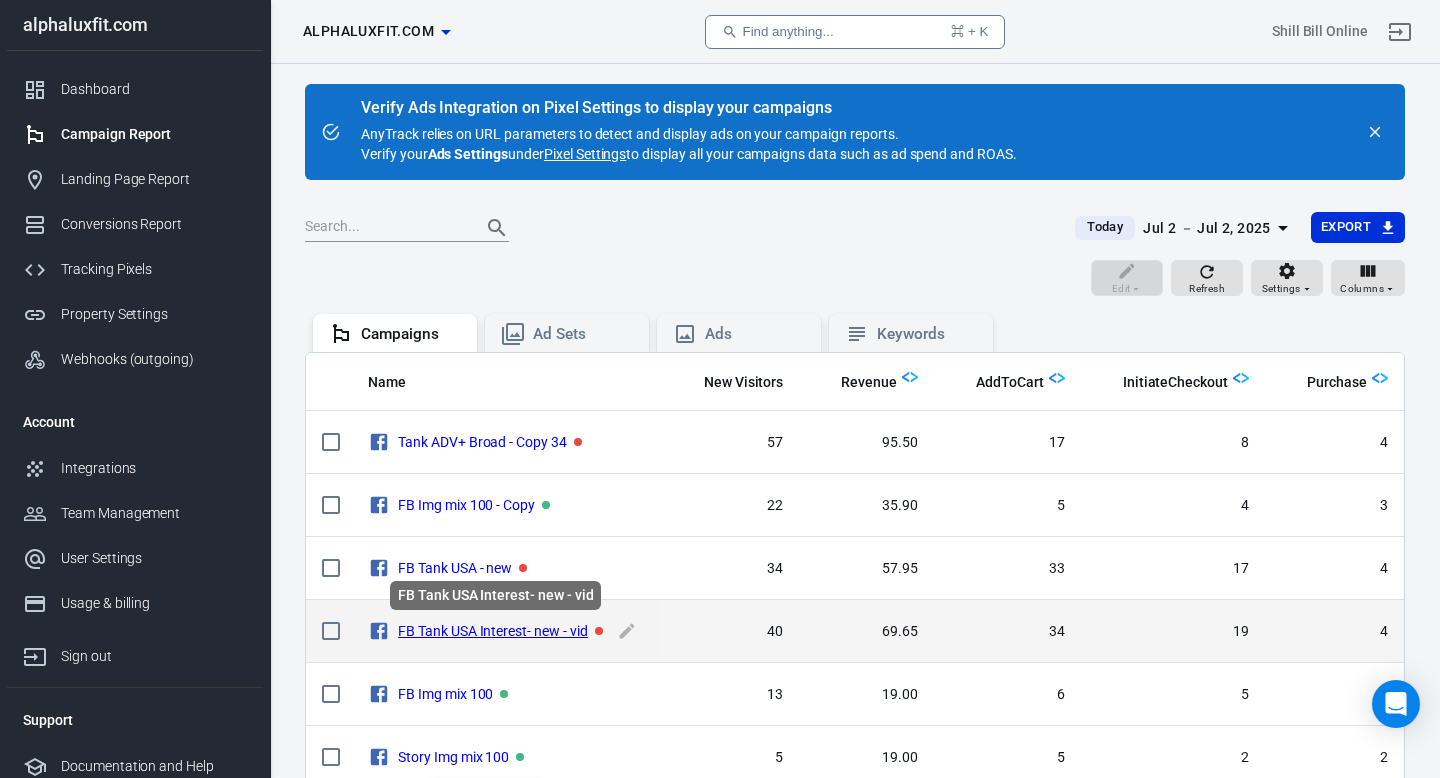 click on "FB Tank USA Interest- new - vid" at bounding box center [493, 631] 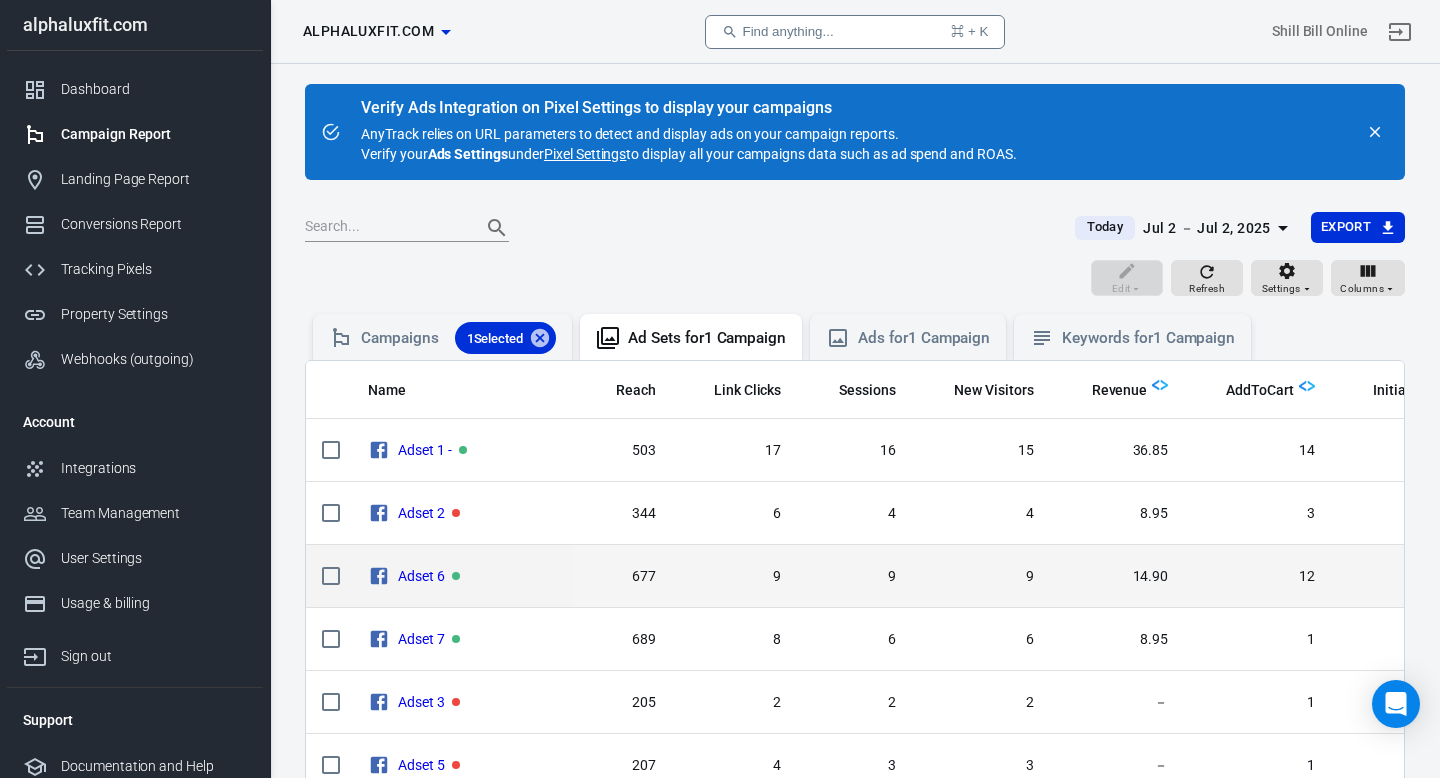 click on "9" at bounding box center (735, 450) 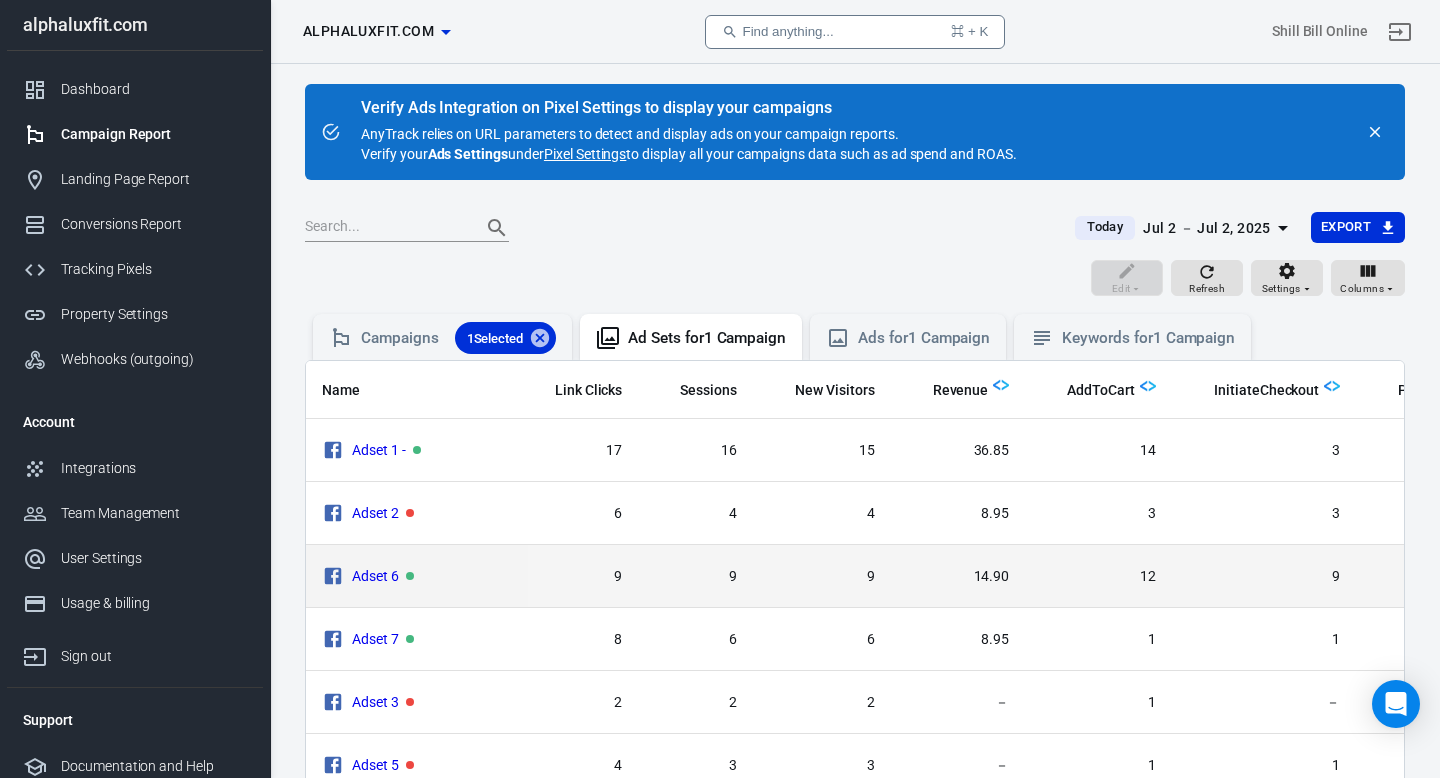 scroll, scrollTop: 0, scrollLeft: 160, axis: horizontal 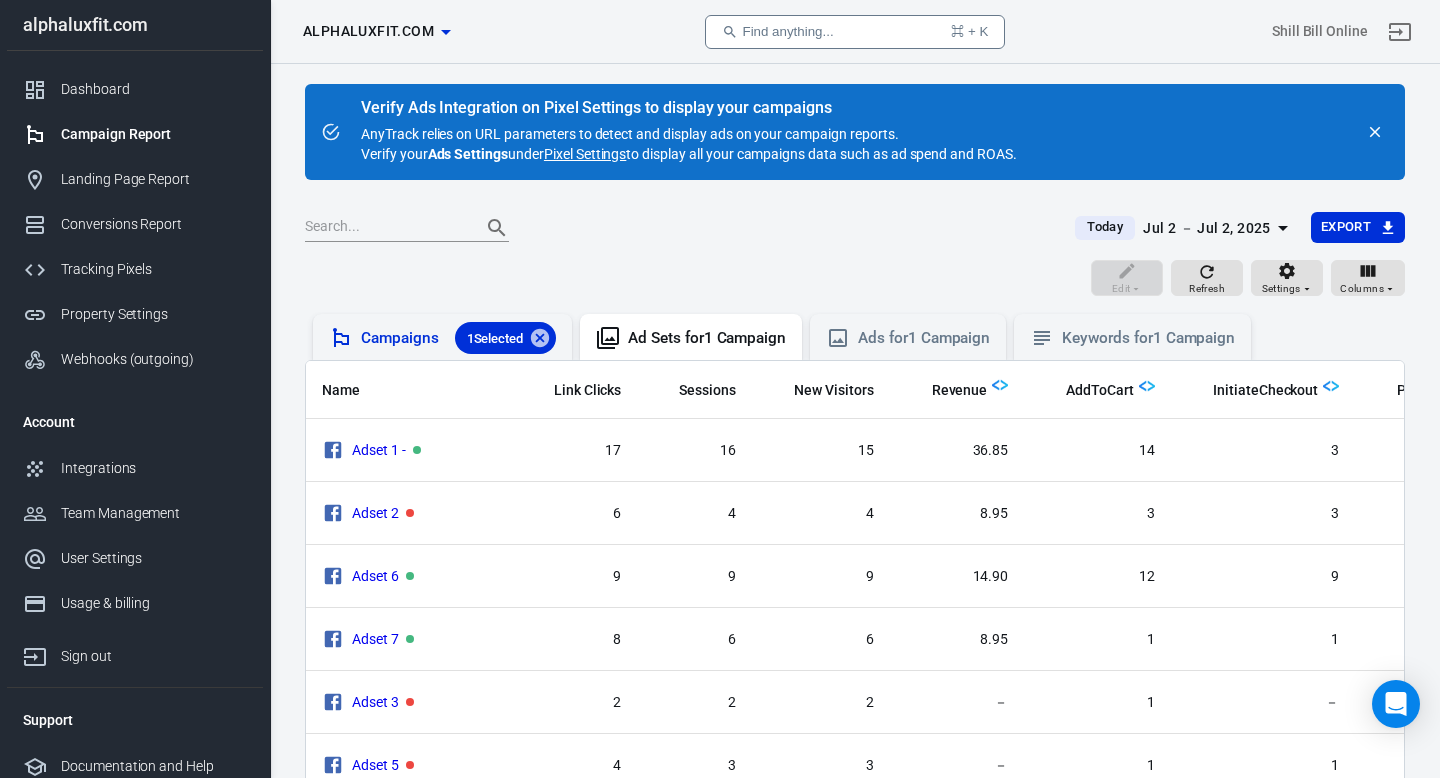 click on "Campaigns 1 Selected" at bounding box center [458, 338] 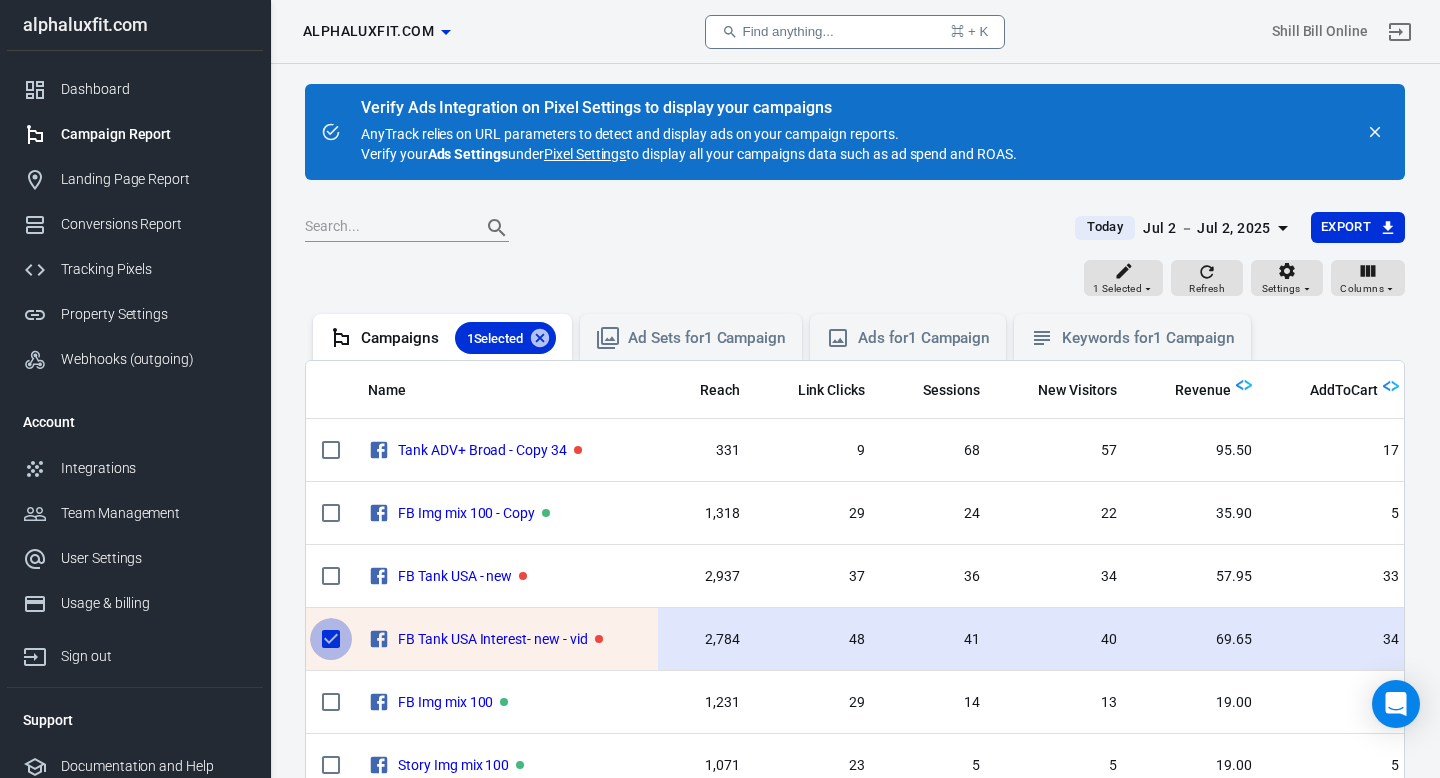 click at bounding box center (331, 639) 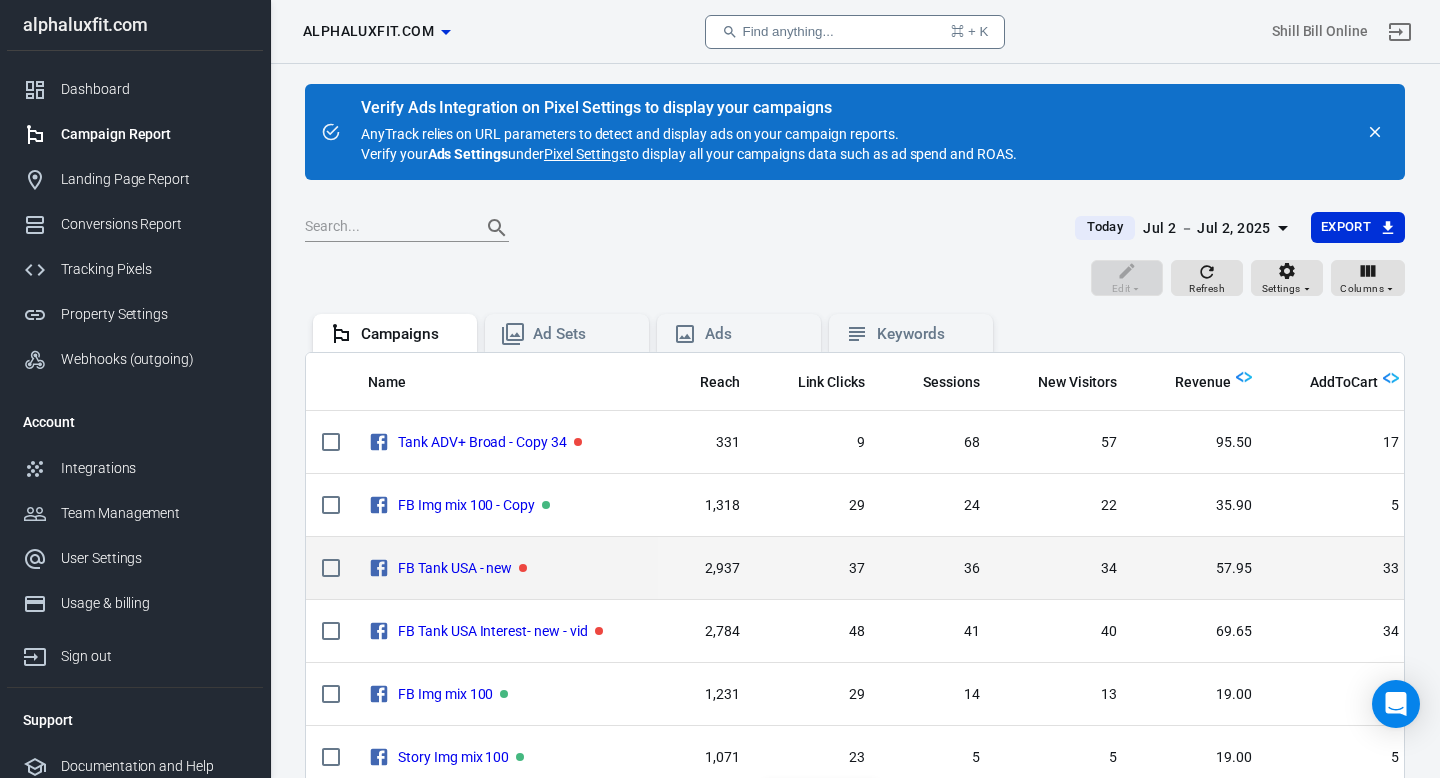 click on "FB Tank USA - new" at bounding box center (505, 442) 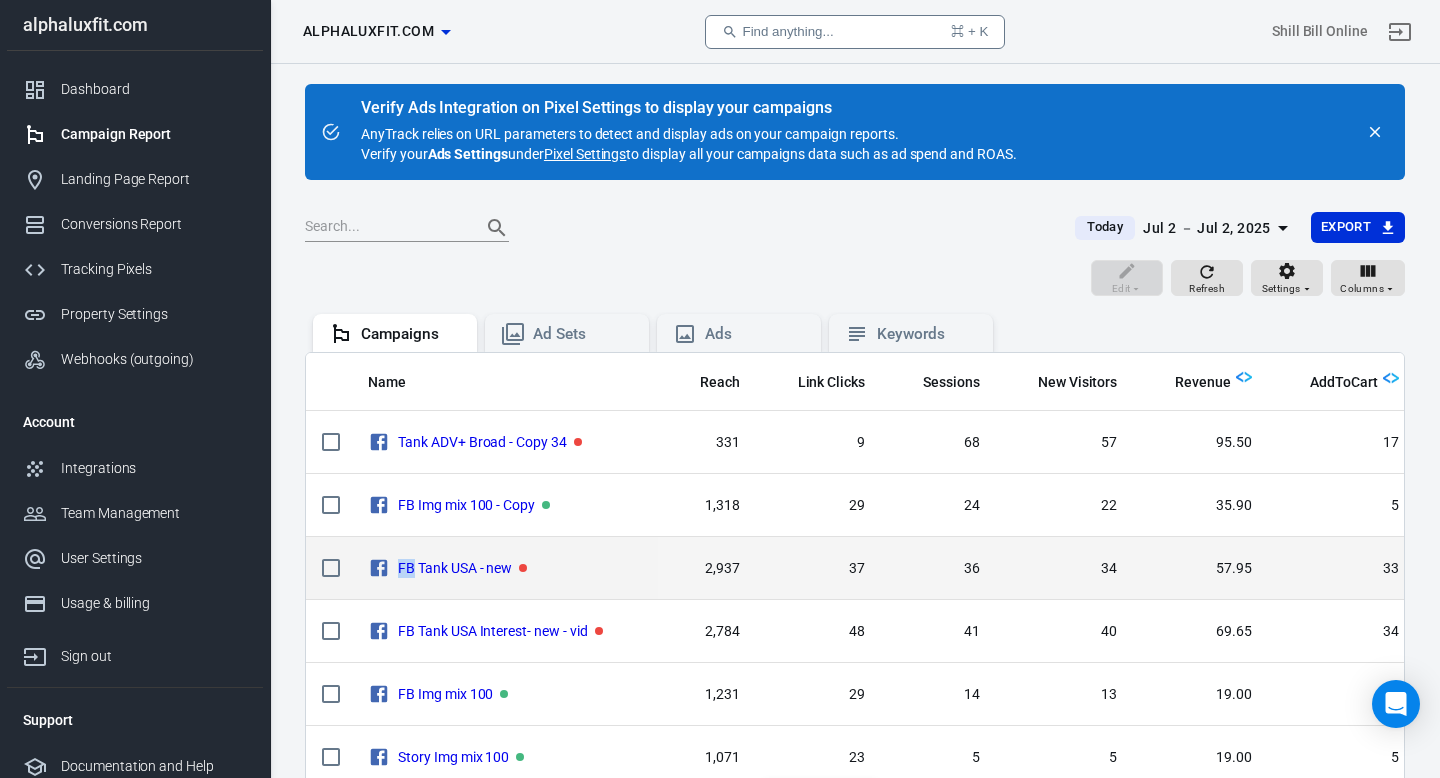 click on "FB Tank USA - new" at bounding box center [505, 442] 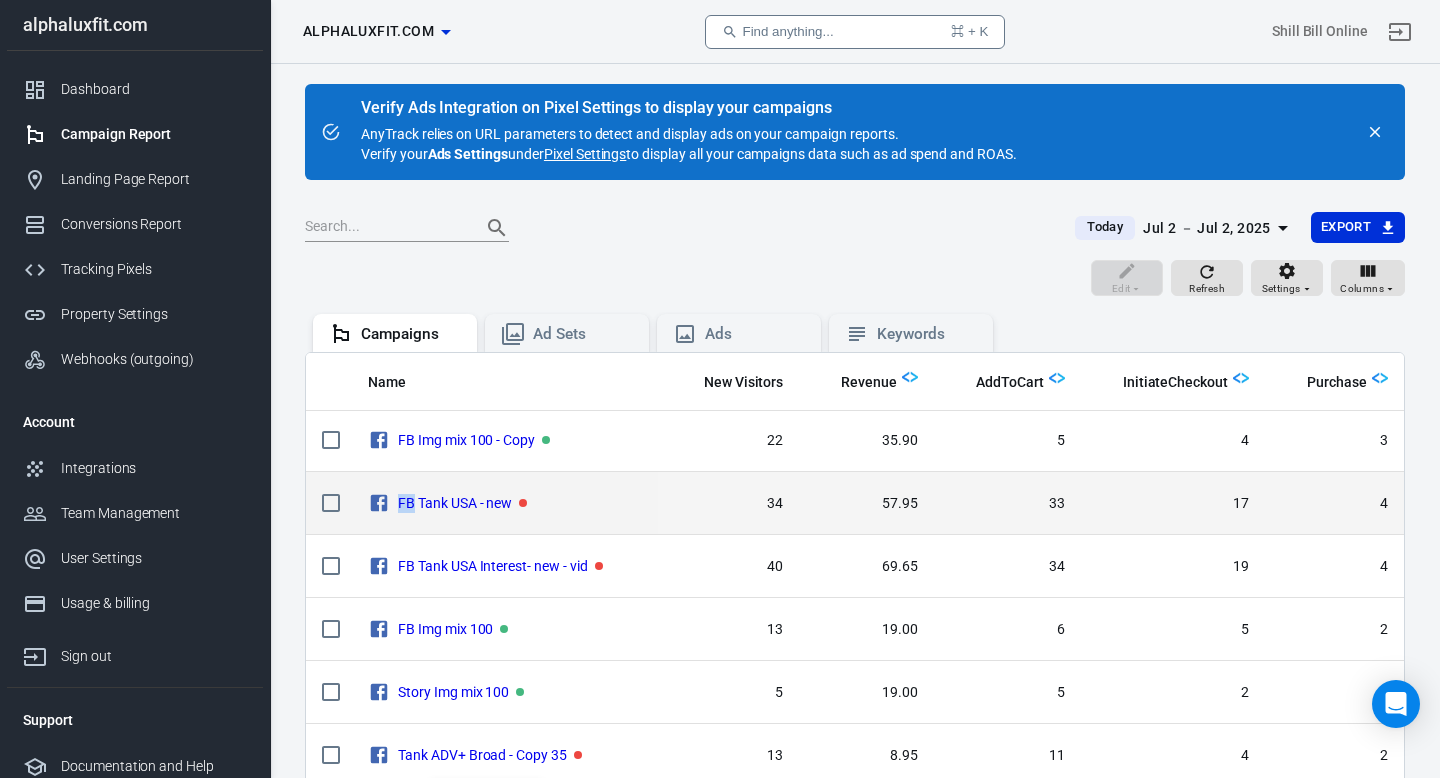 scroll, scrollTop: 105, scrollLeft: 397, axis: both 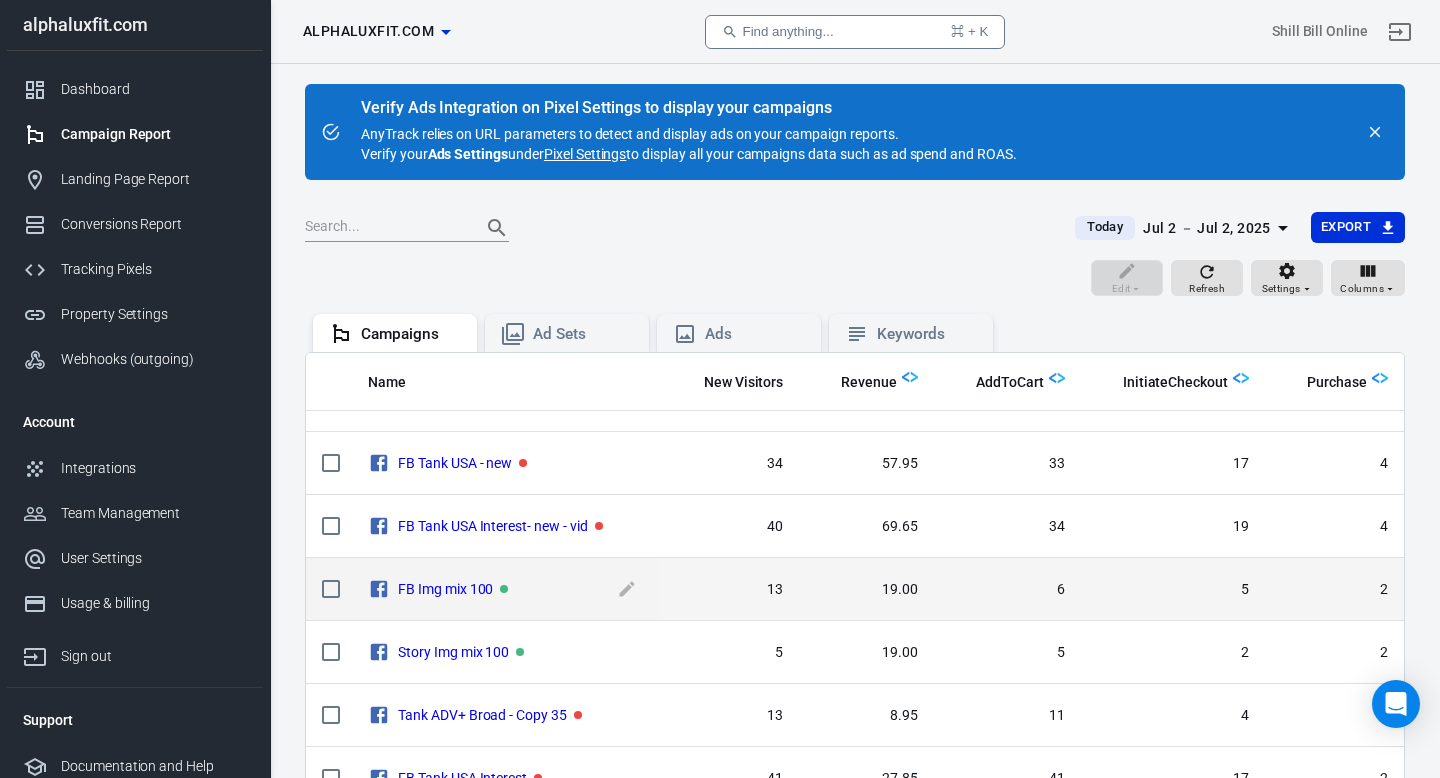 click on "FB Img mix 100" at bounding box center (505, 338) 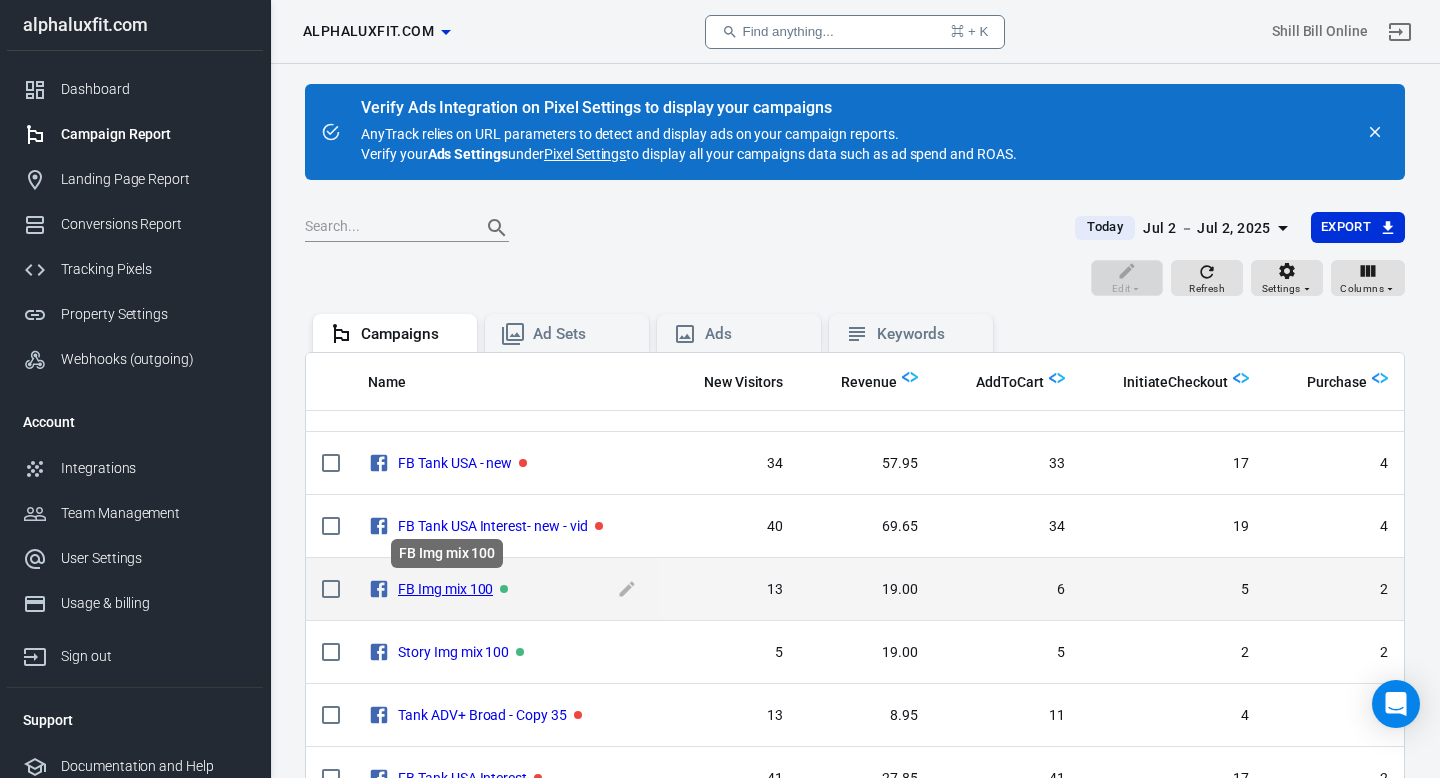 click on "FB Img mix 100" at bounding box center [445, 589] 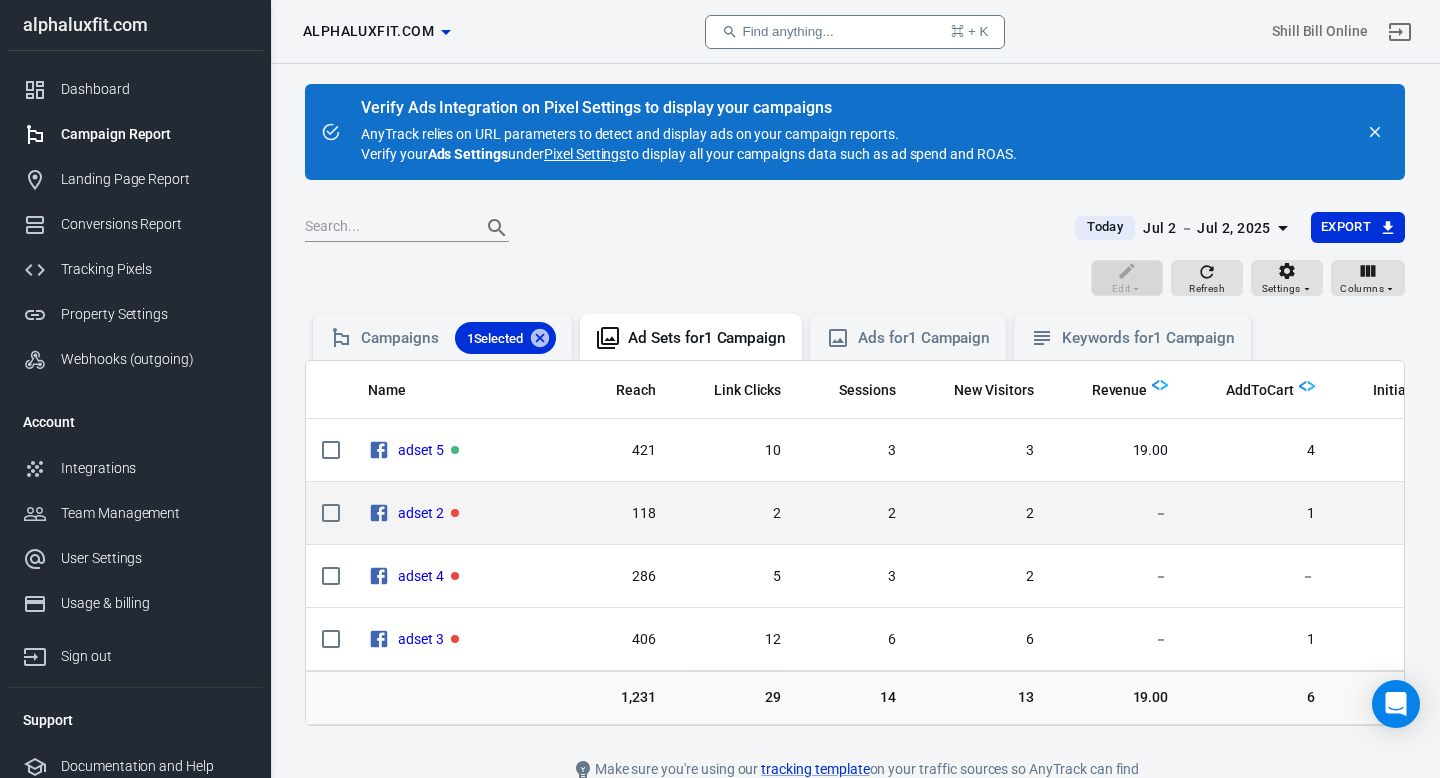 click on "adset 2" at bounding box center [463, 450] 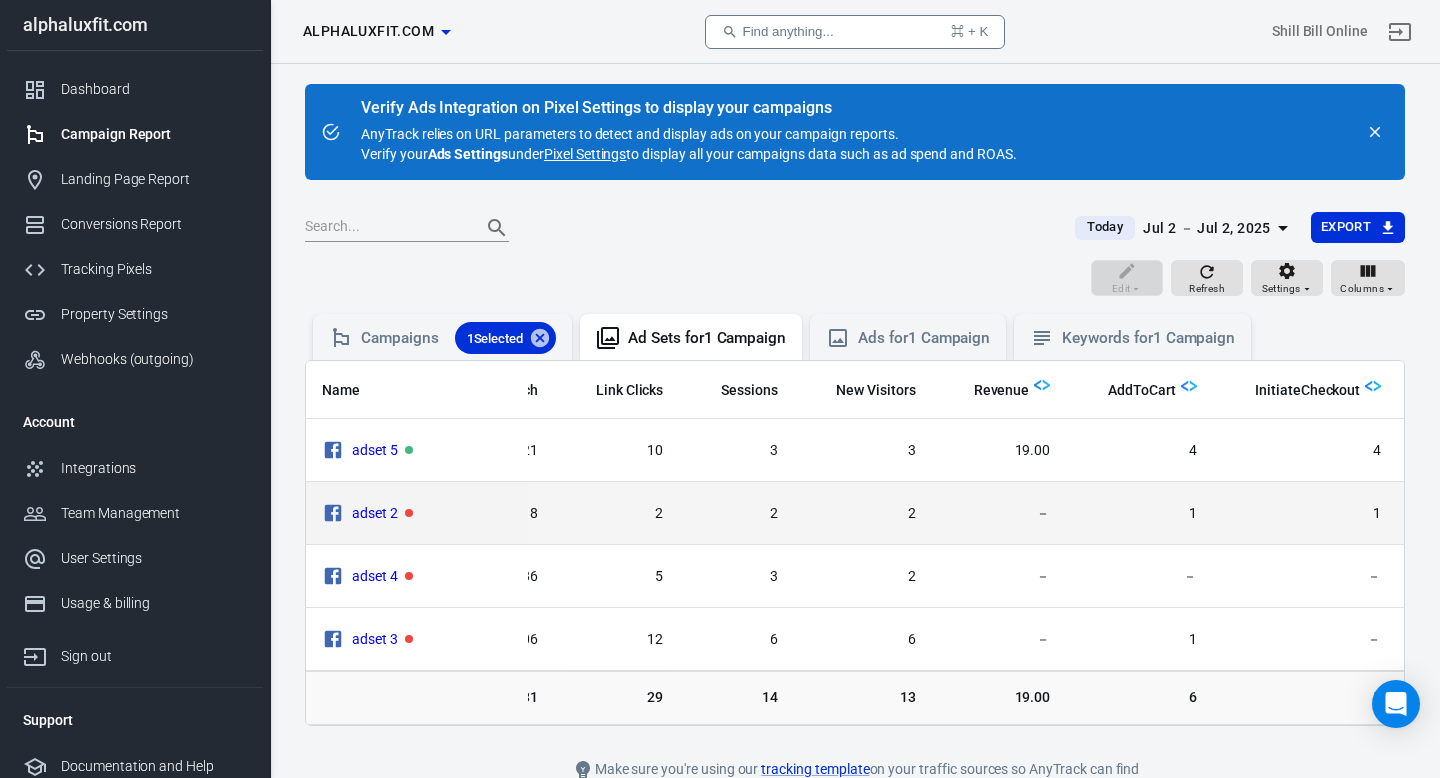 scroll, scrollTop: 0, scrollLeft: 160, axis: horizontal 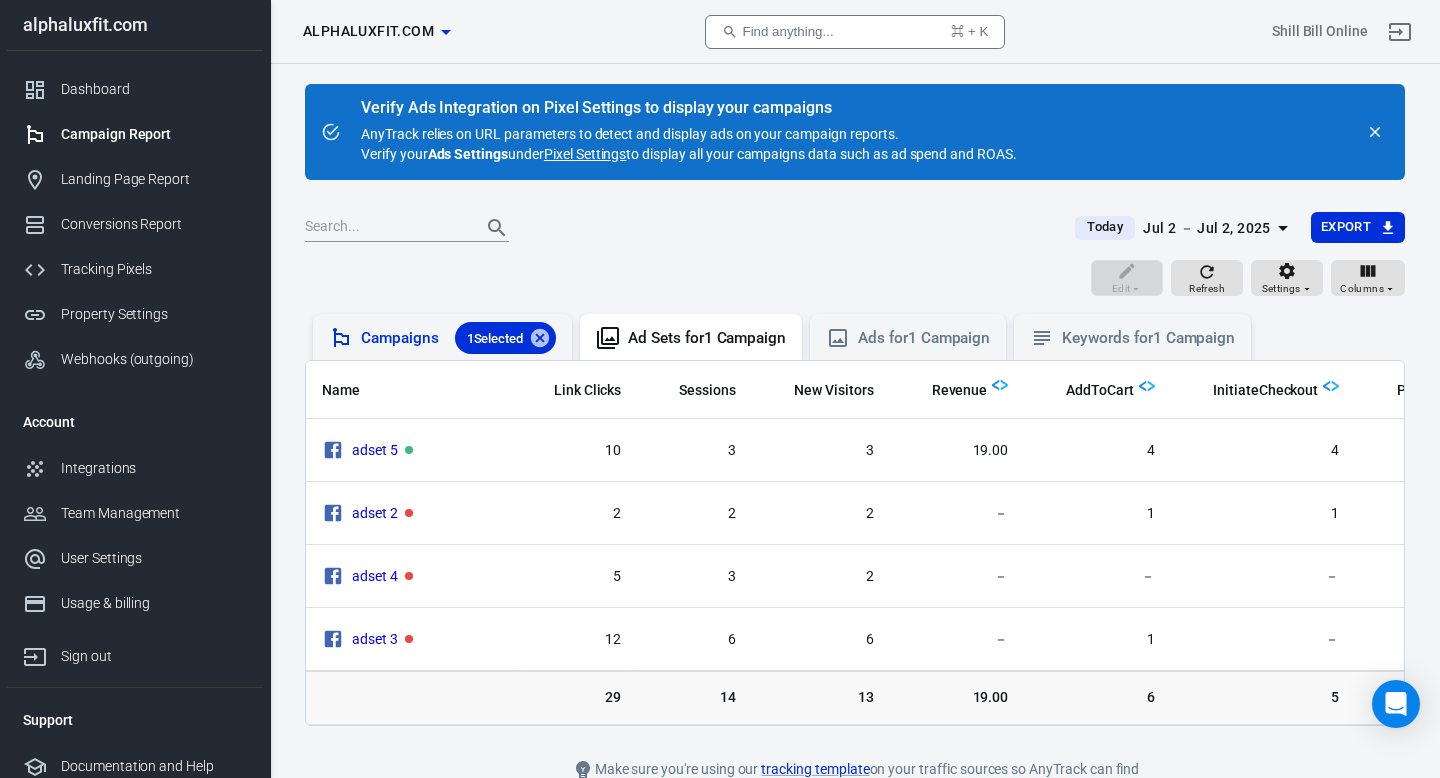 click on "Campaigns 1 Selected" at bounding box center (458, 338) 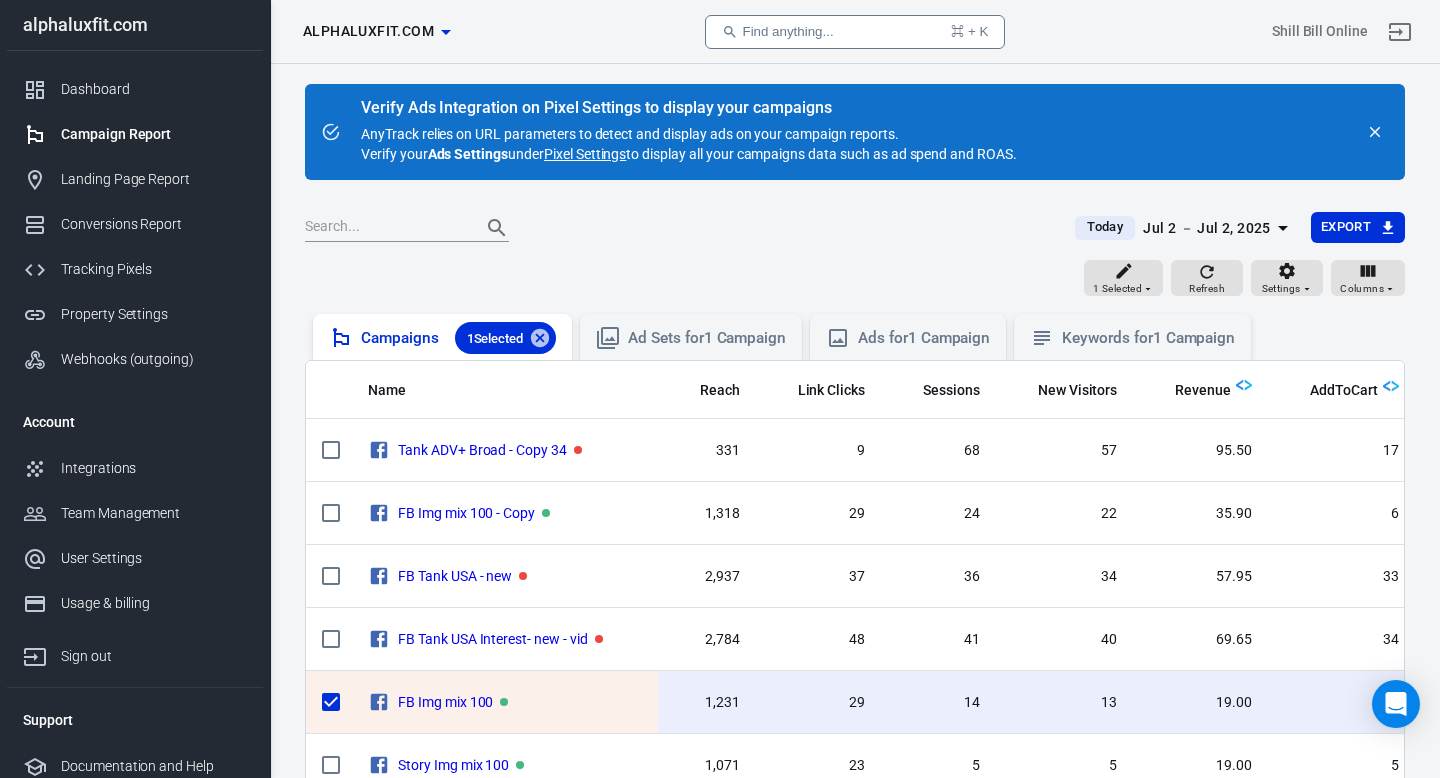 click on "Campaigns 1 Selected" at bounding box center (458, 338) 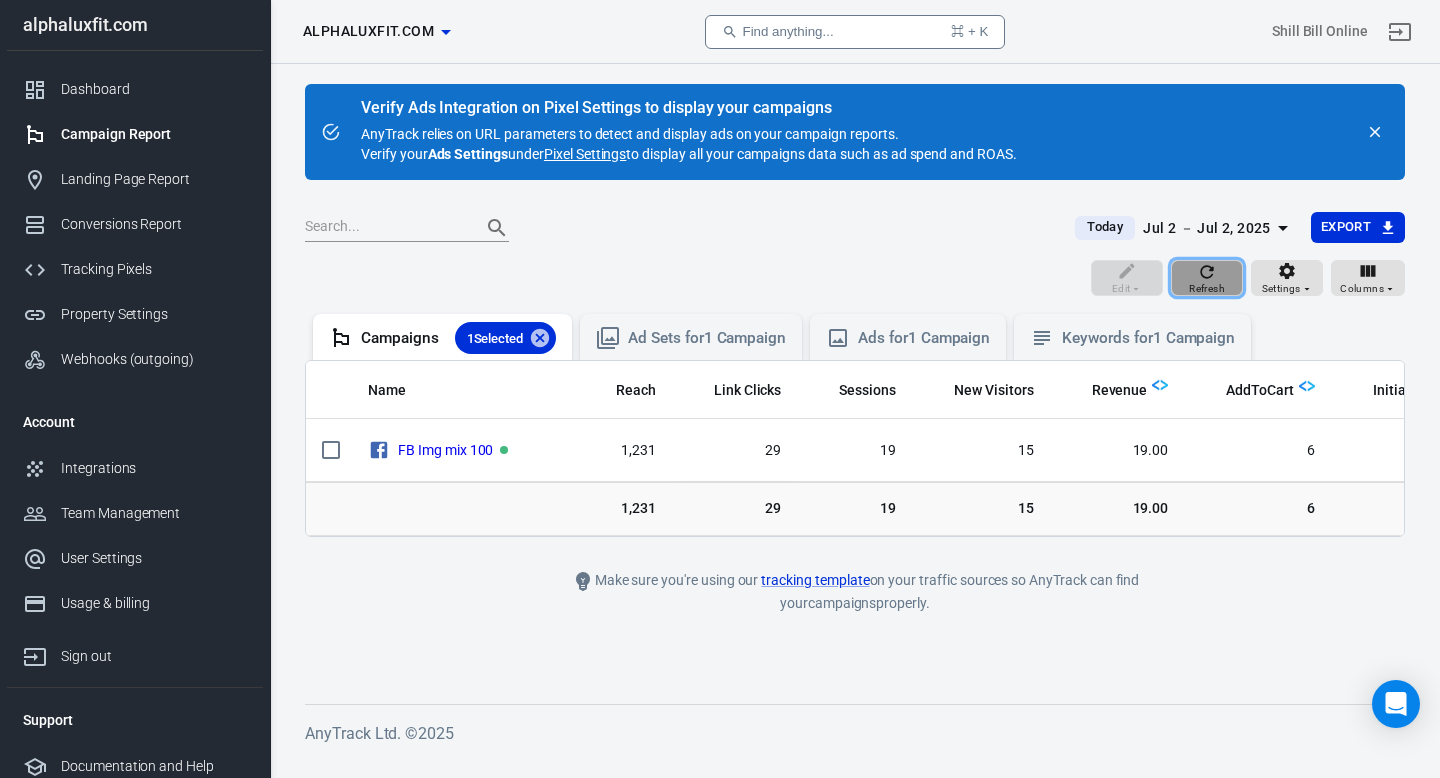 click on "Refresh" at bounding box center [1207, 278] 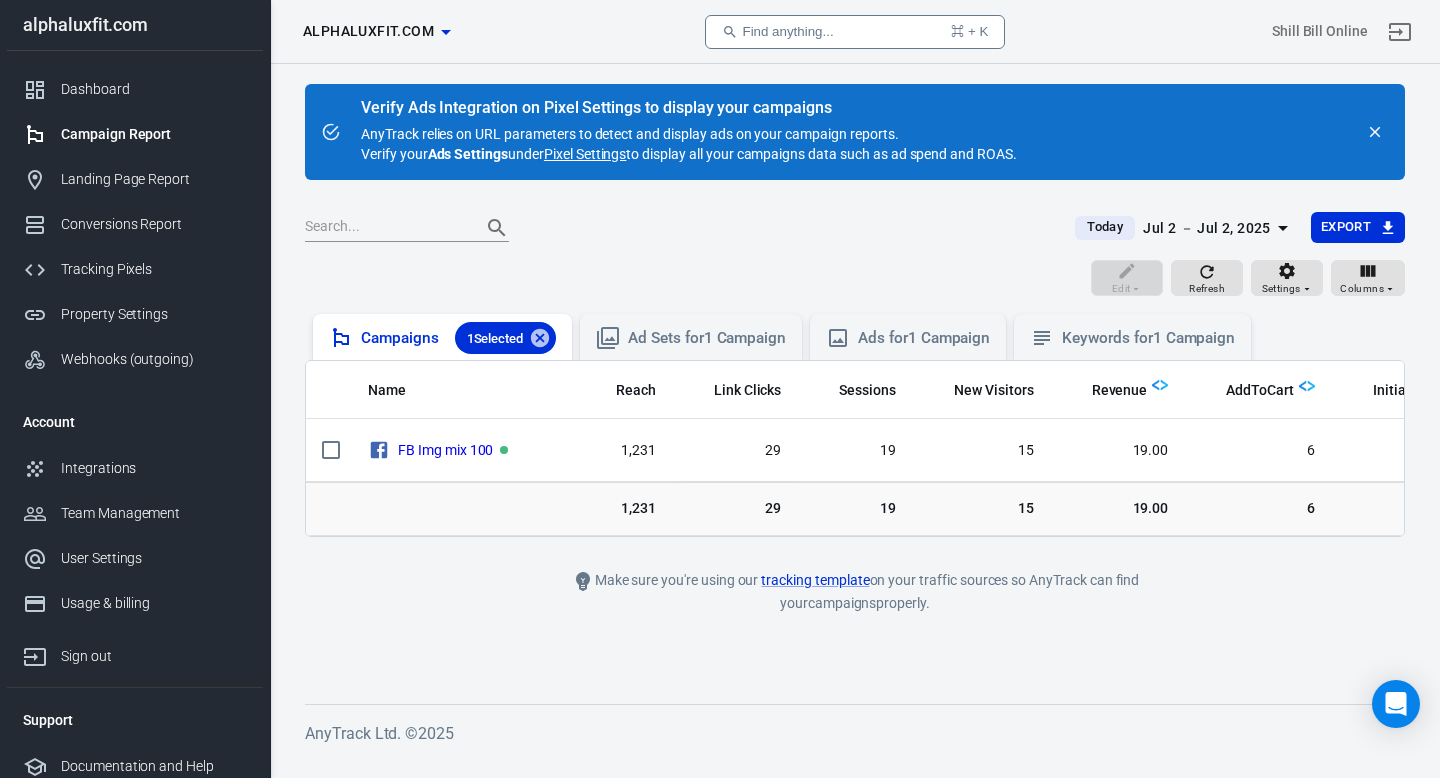 click on "Campaigns 1 Selected" at bounding box center [458, 338] 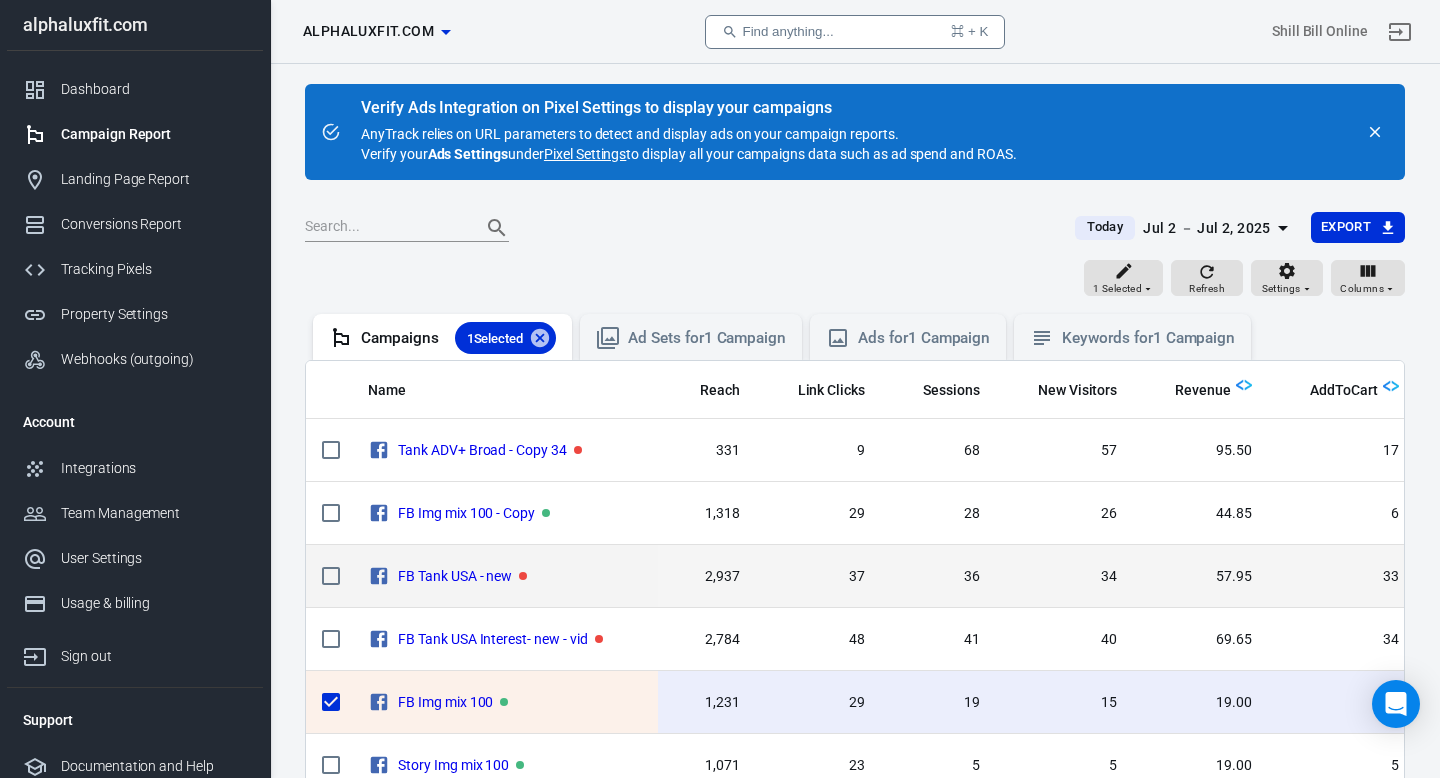 click on "2,937" at bounding box center [707, 450] 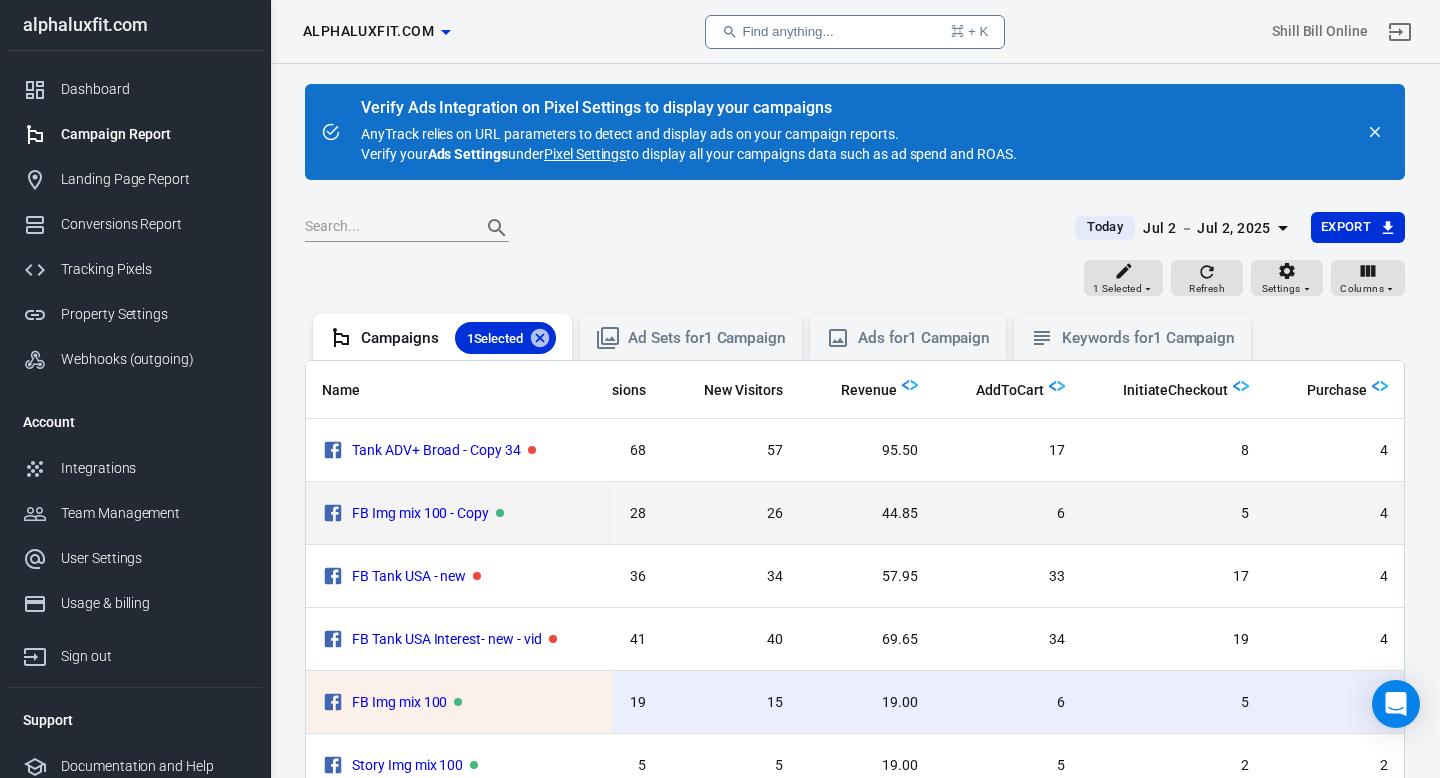 scroll, scrollTop: 0, scrollLeft: 397, axis: horizontal 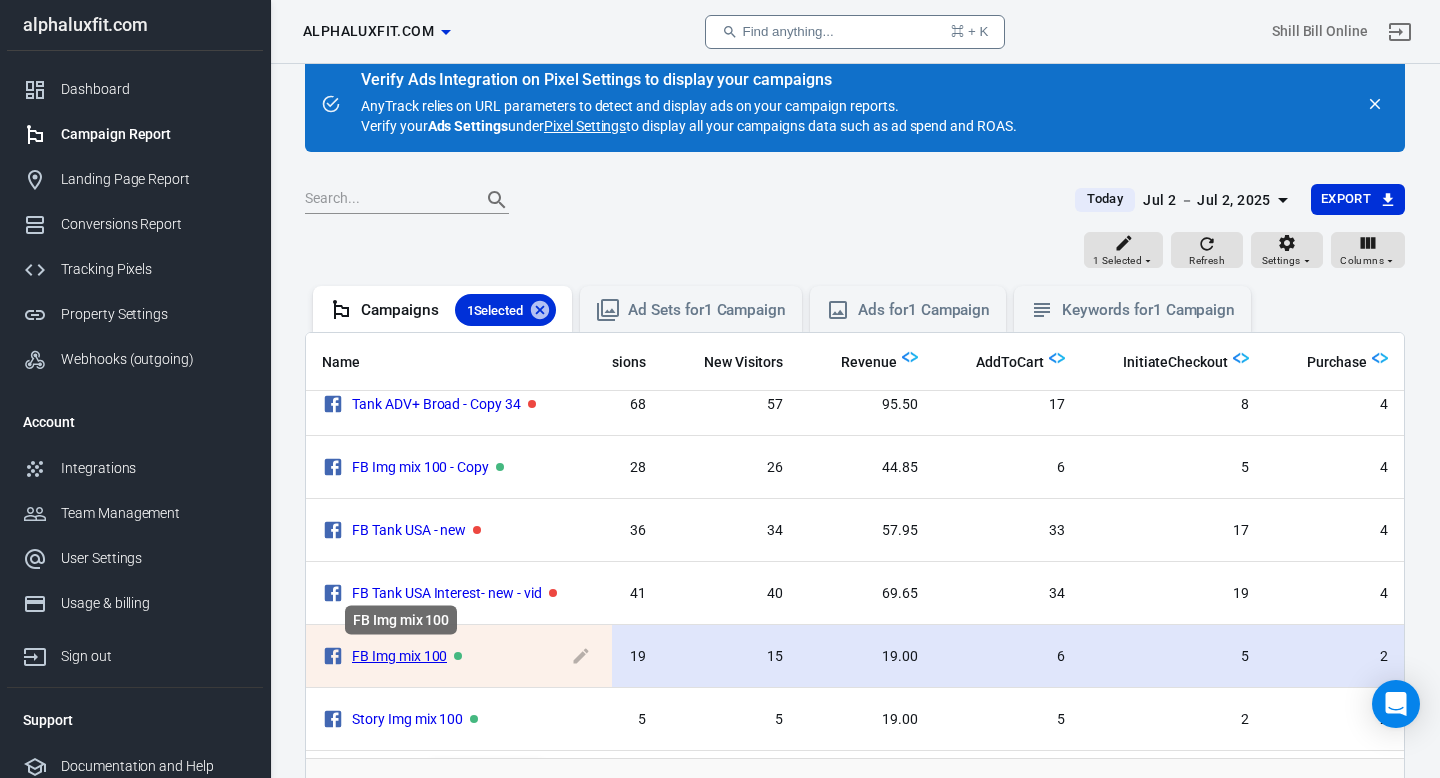 click on "FB Img mix 100" at bounding box center [399, 656] 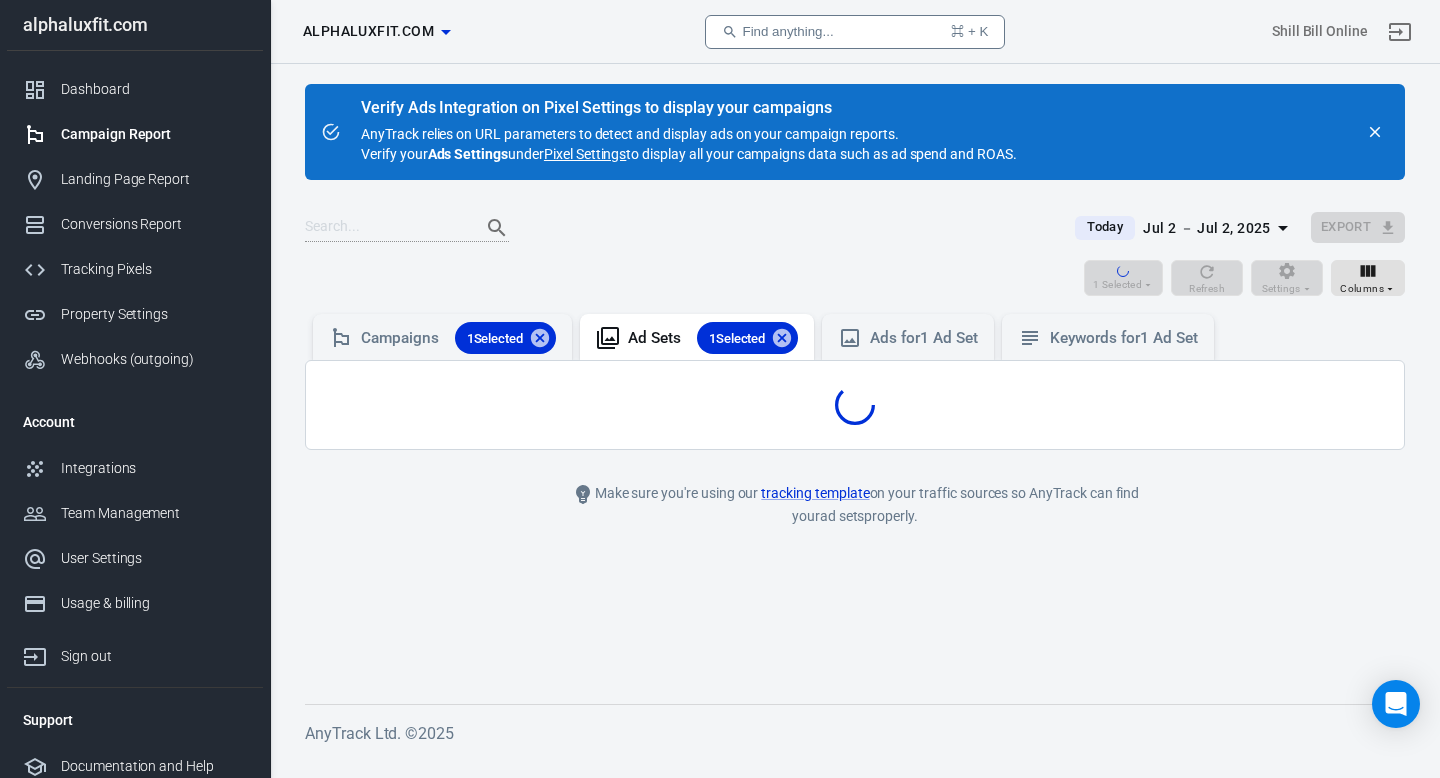 scroll, scrollTop: 0, scrollLeft: 0, axis: both 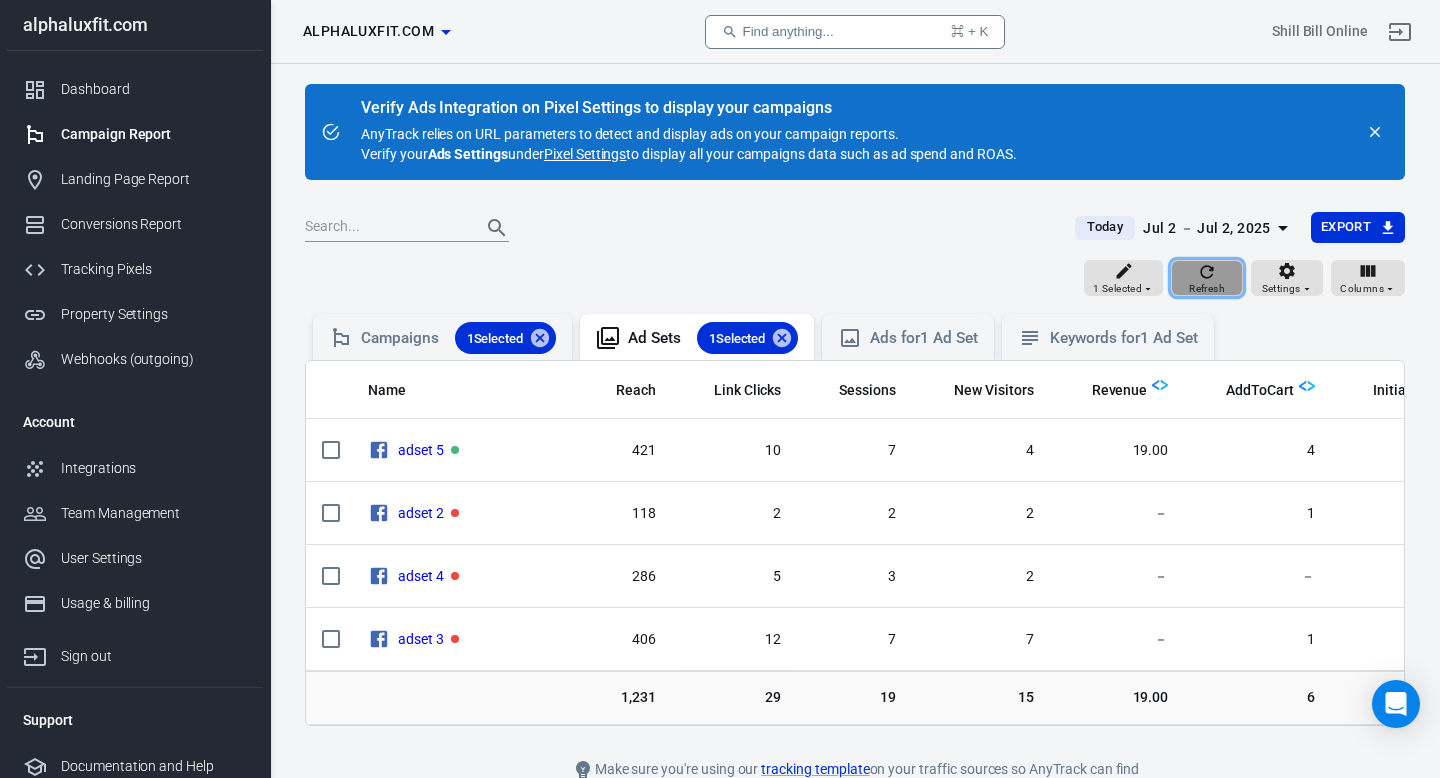 click at bounding box center (1207, 272) 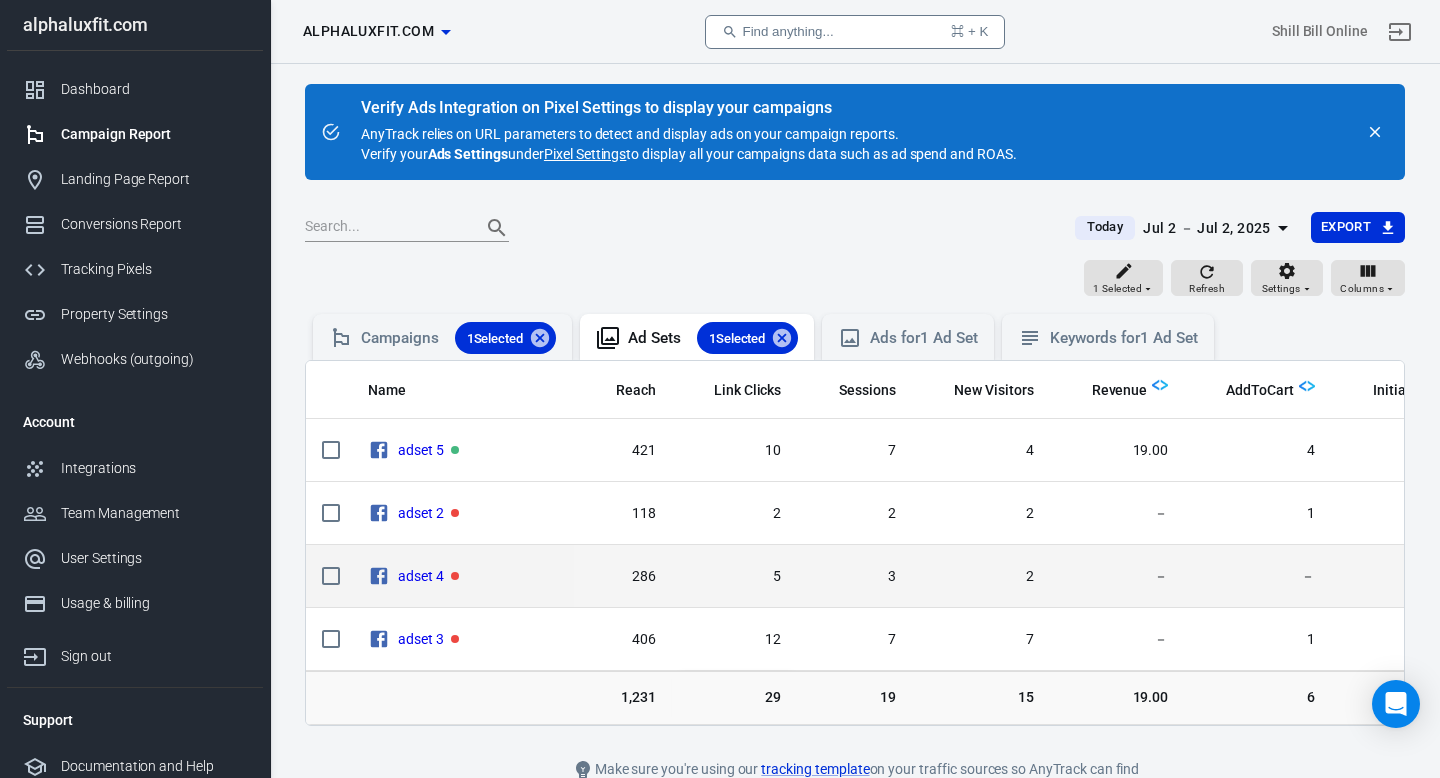 click on "3" at bounding box center (854, 450) 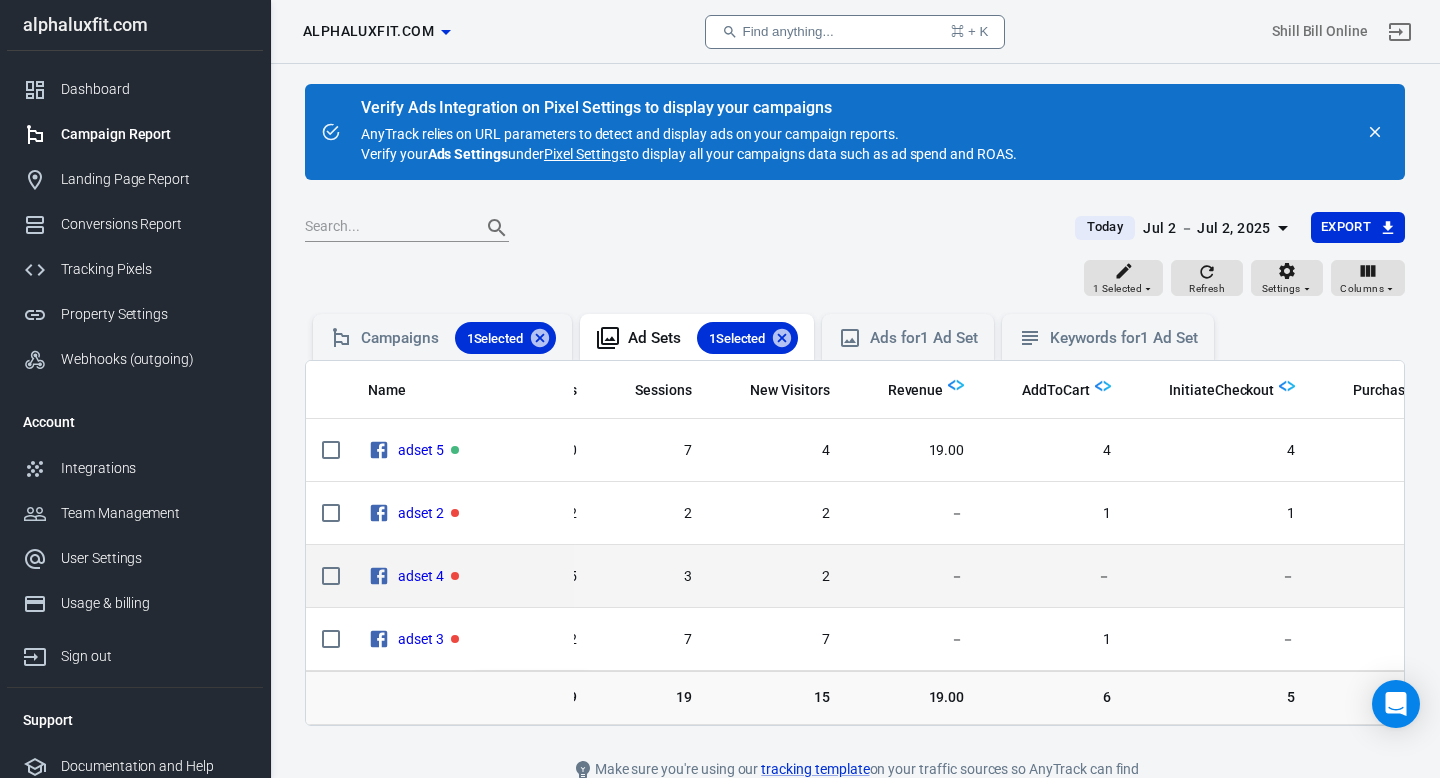 scroll, scrollTop: 0, scrollLeft: 240, axis: horizontal 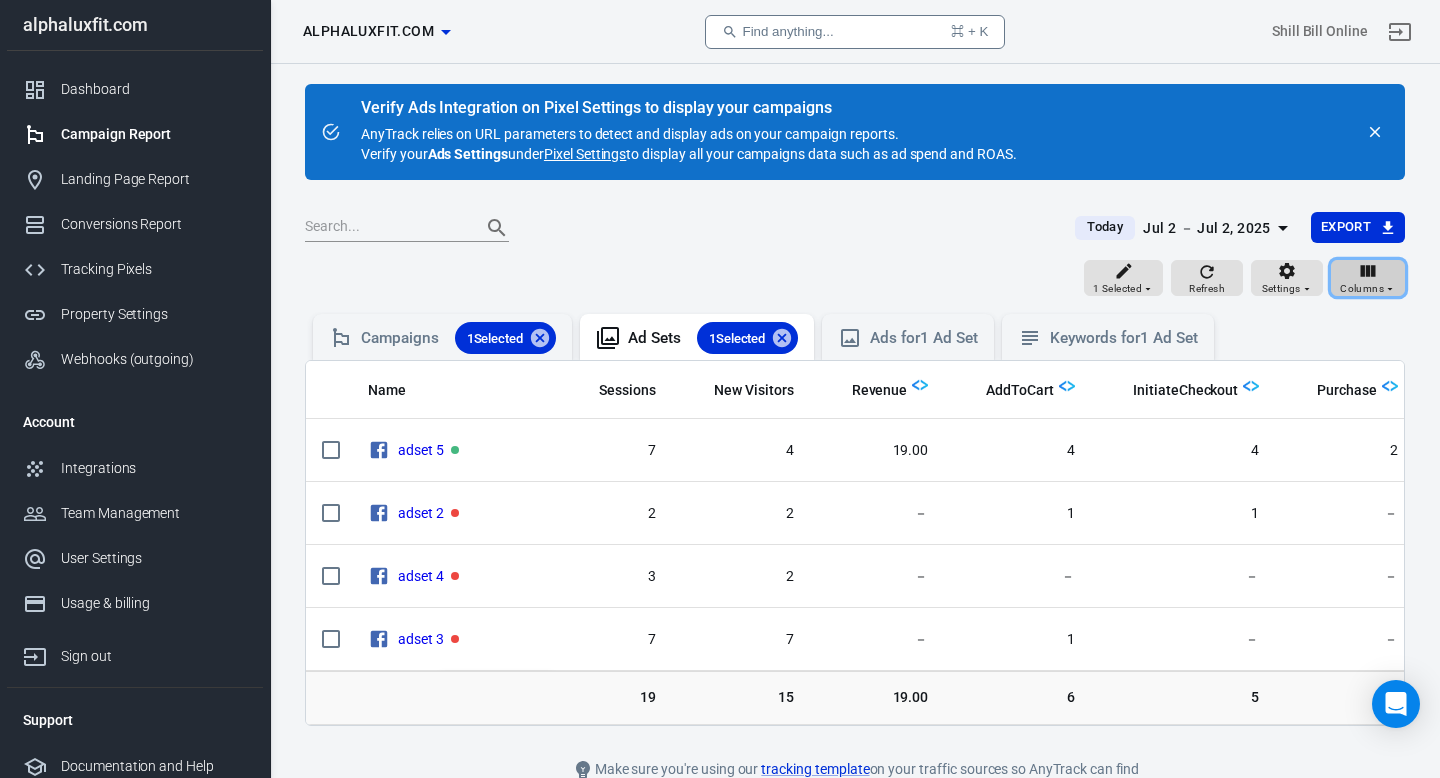 click on "Columns" at bounding box center (1368, 278) 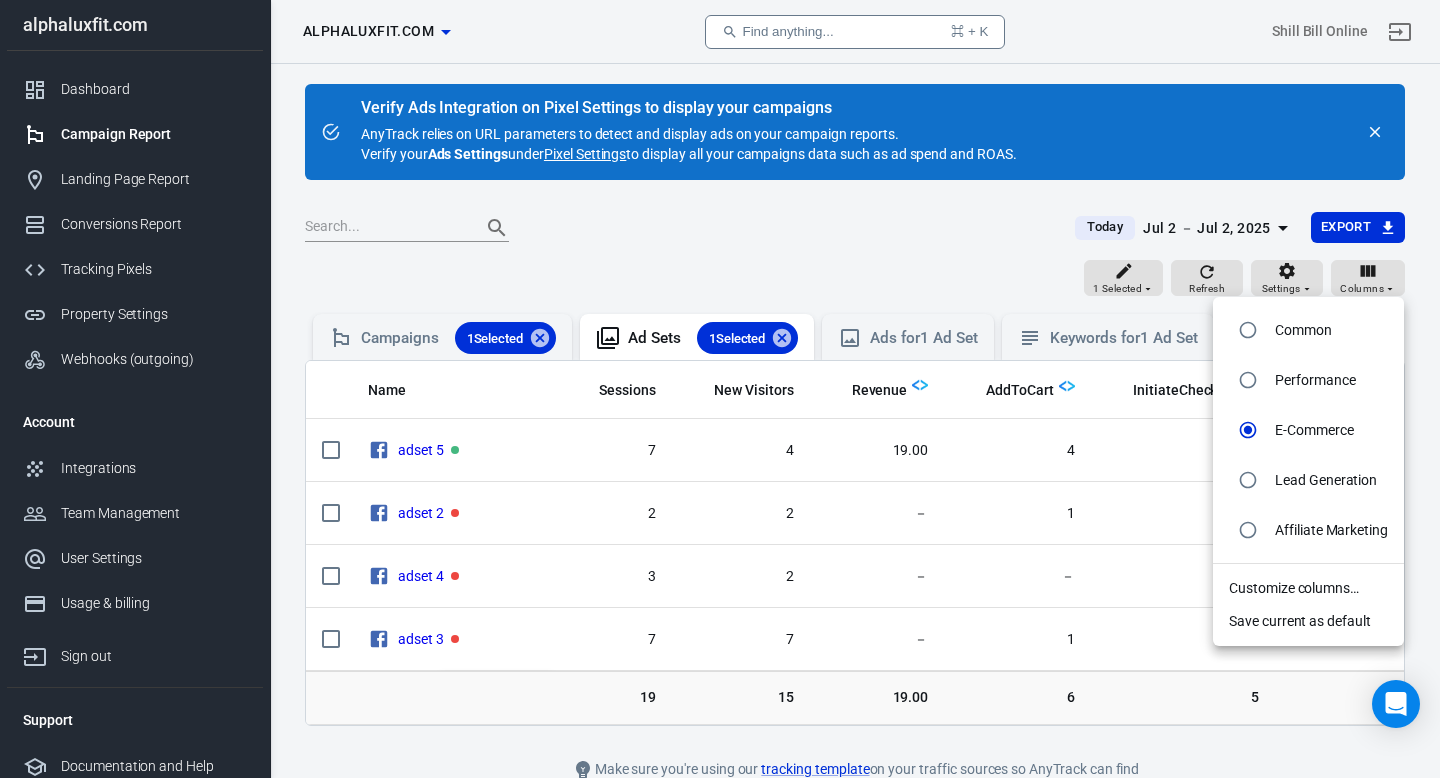 click on "Performance" at bounding box center [1303, 330] 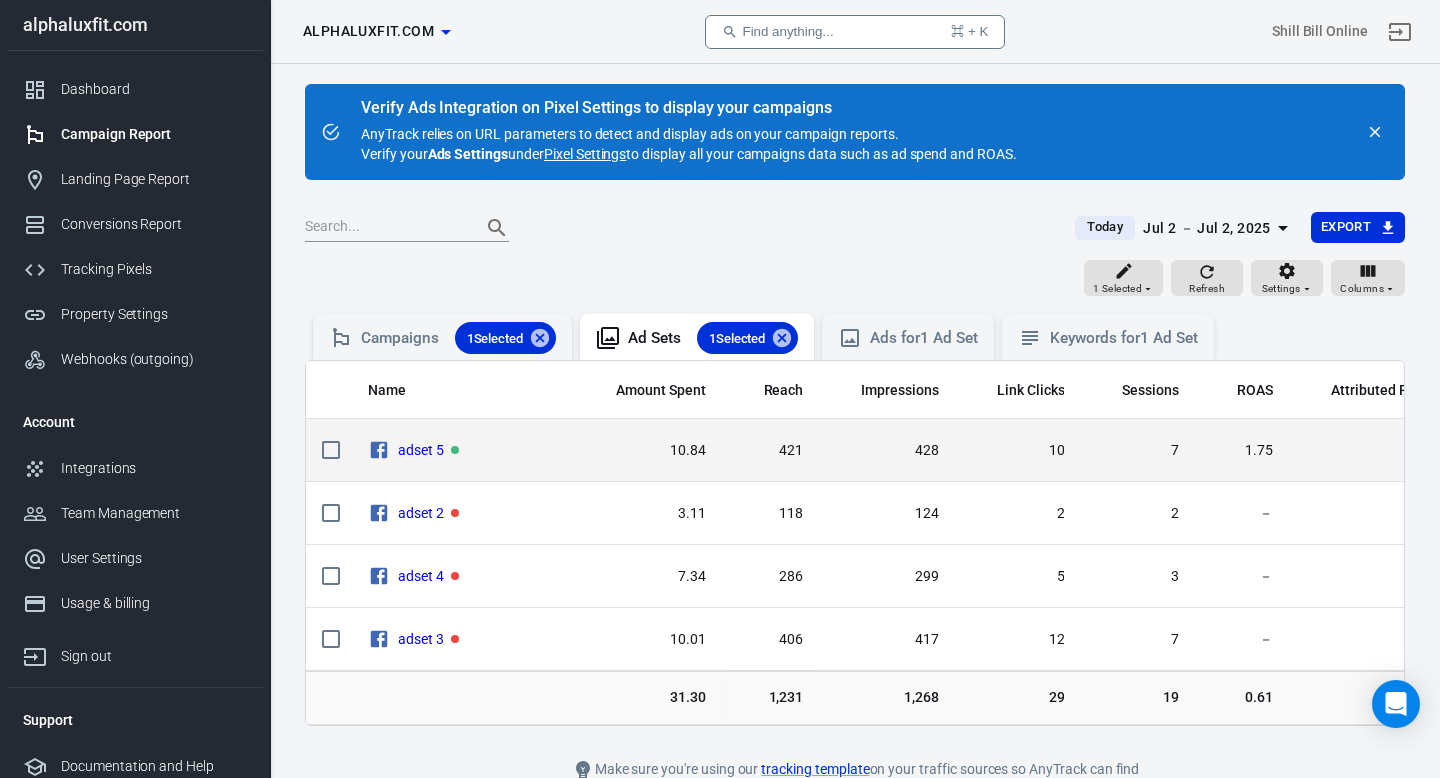 click on "1.75" at bounding box center (1242, 450) 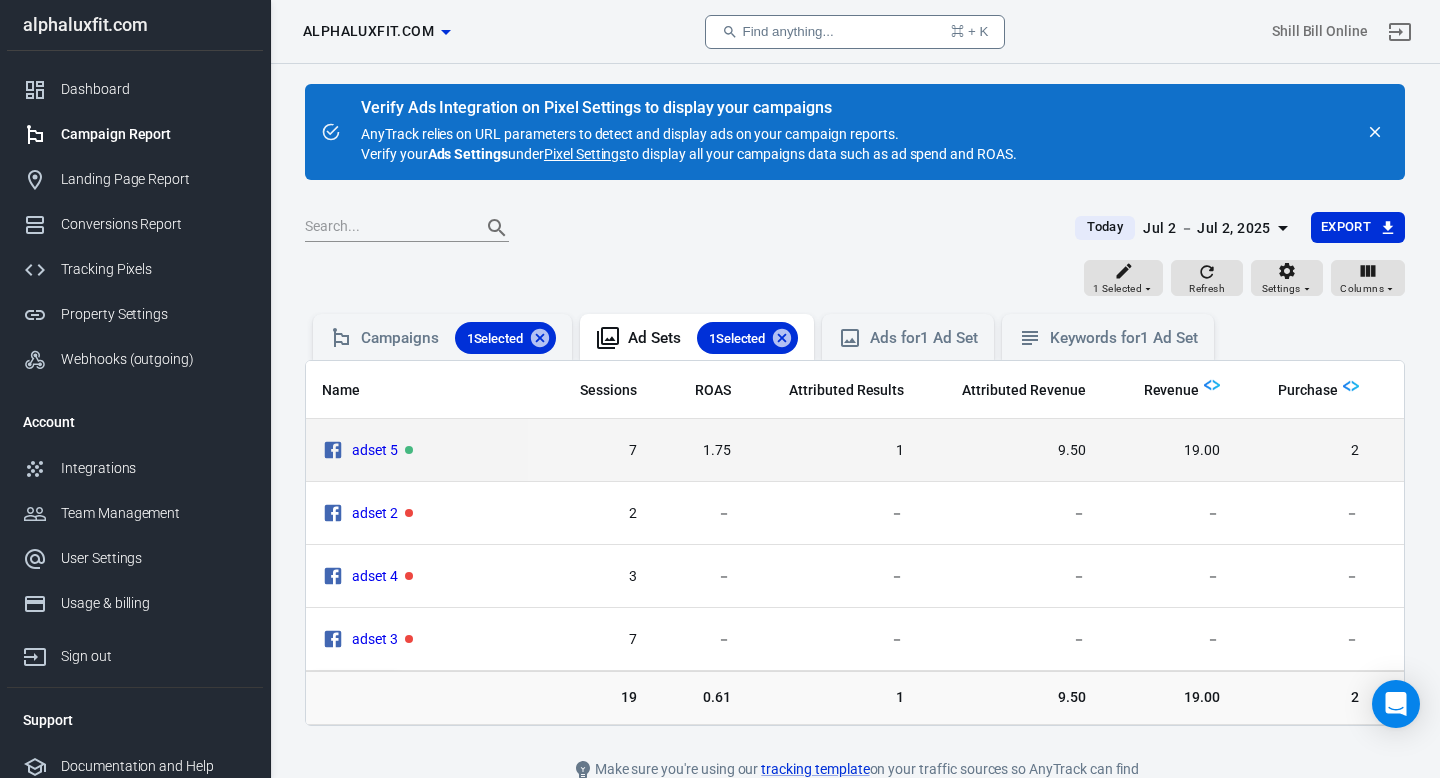 scroll, scrollTop: 0, scrollLeft: 560, axis: horizontal 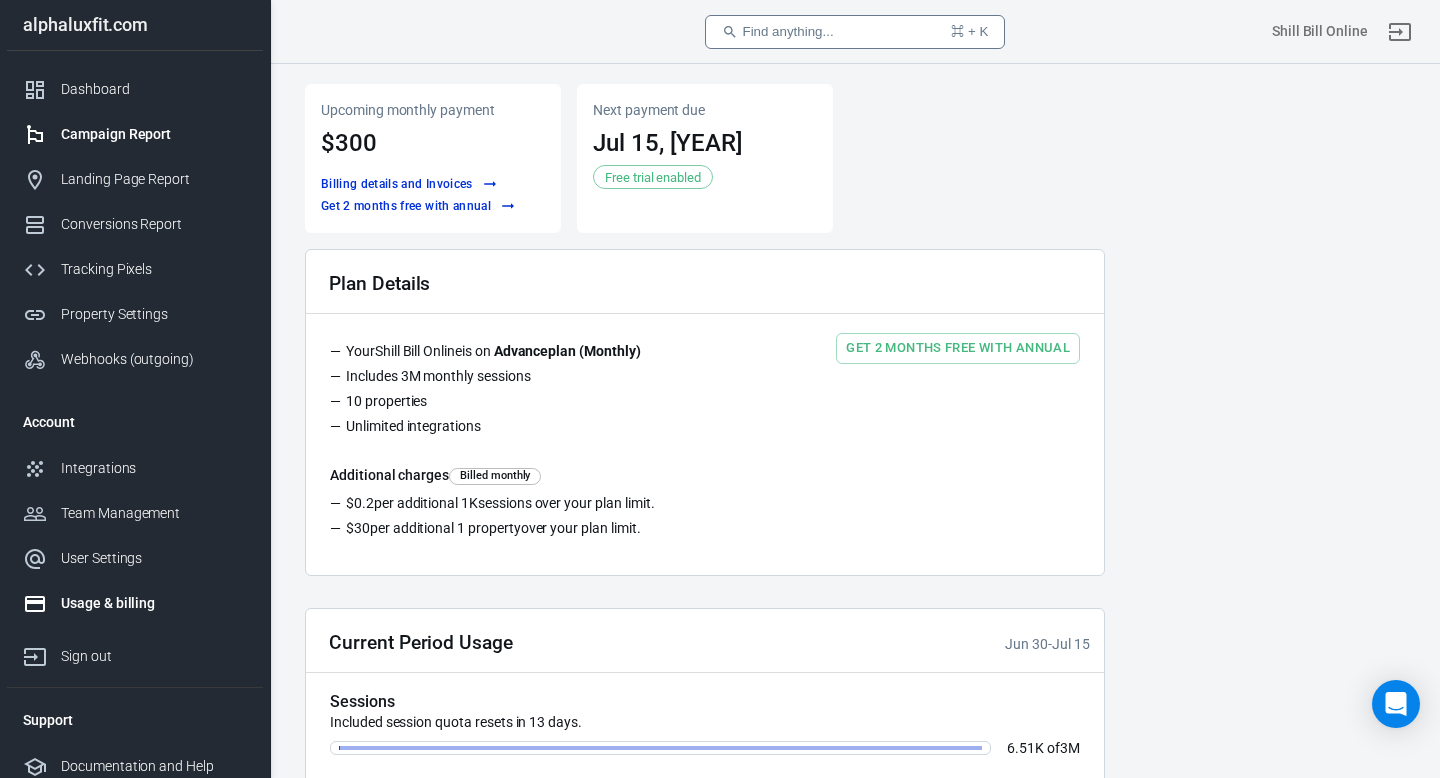 click on "Campaign Report" at bounding box center [135, 134] 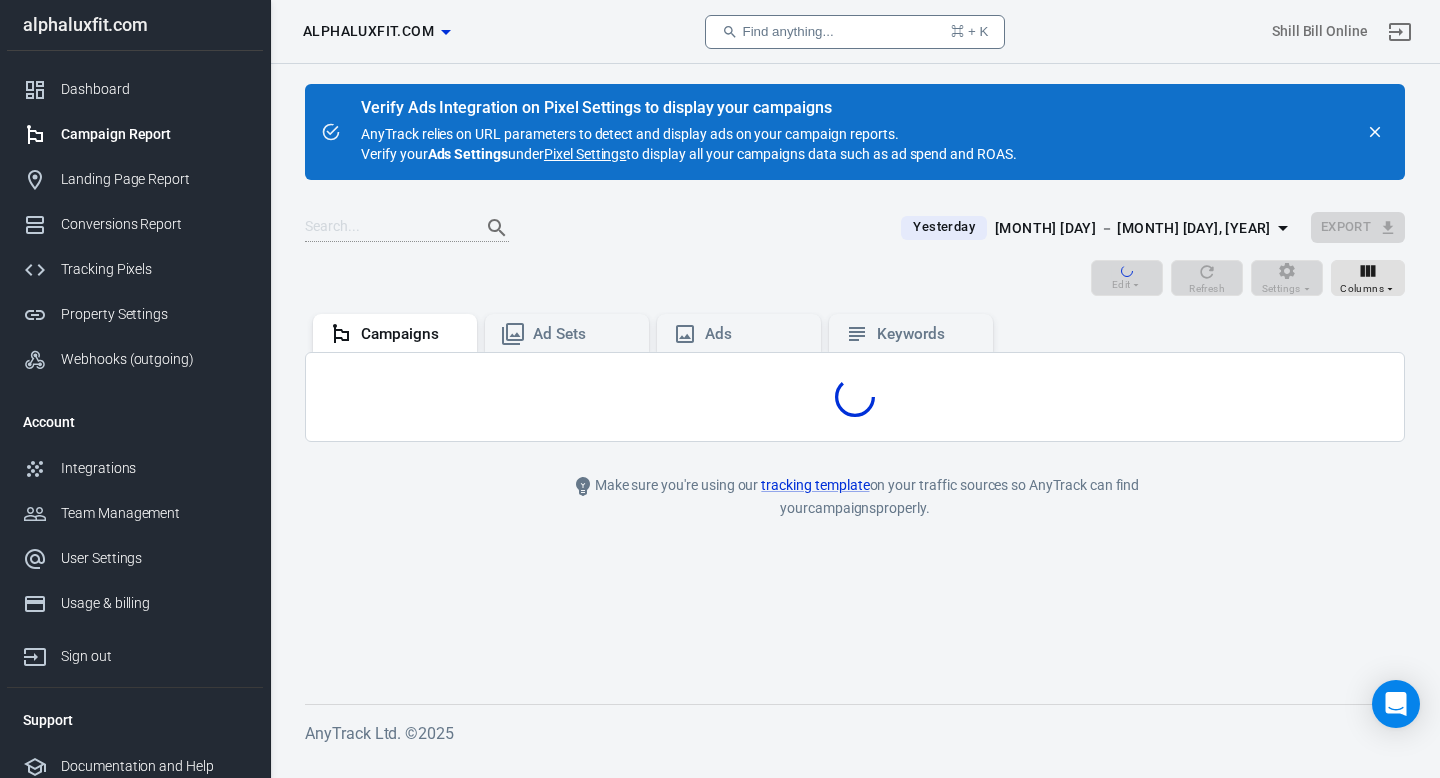 click on "[MONTH] [DAY] － [MONTH] [DAY], [YEAR]" at bounding box center [1133, 228] 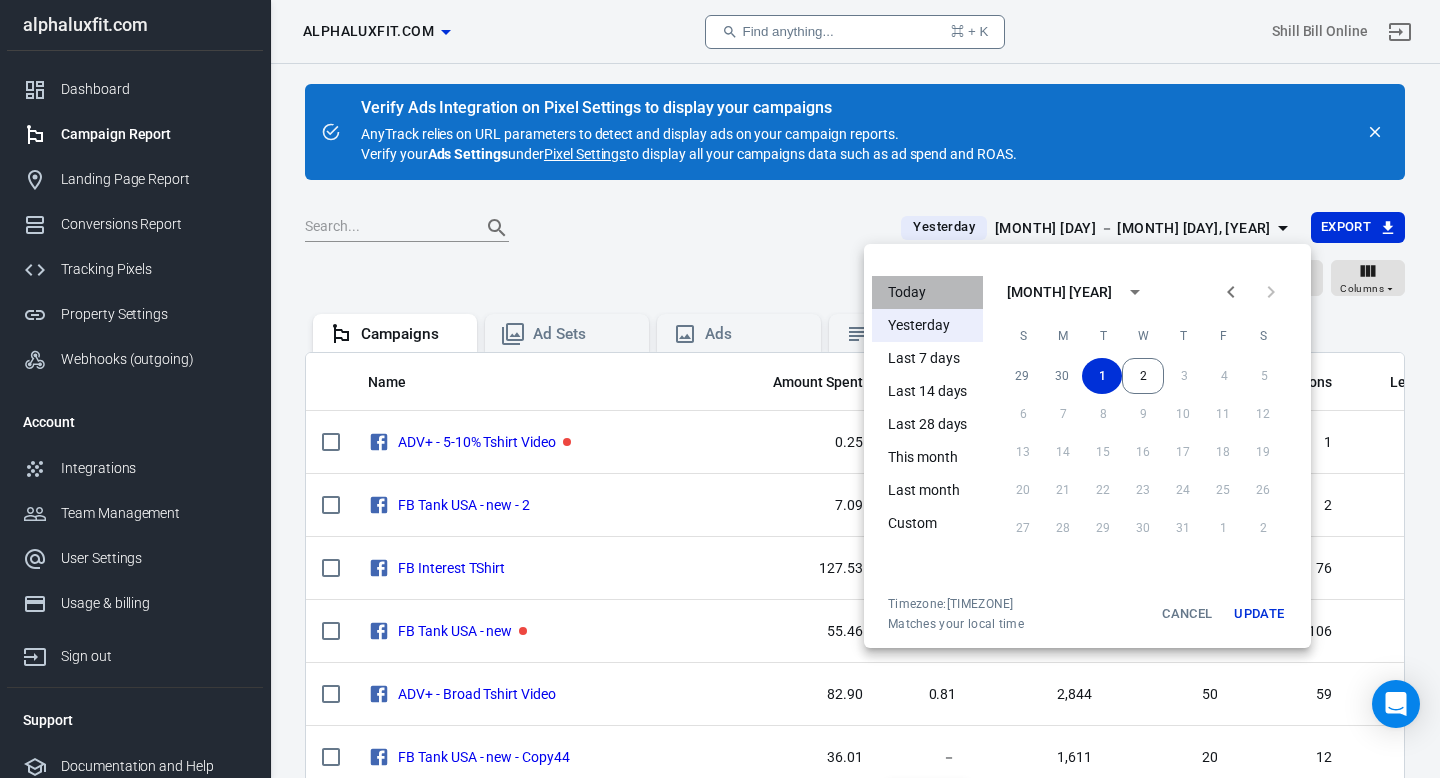 click on "Today" at bounding box center [927, 292] 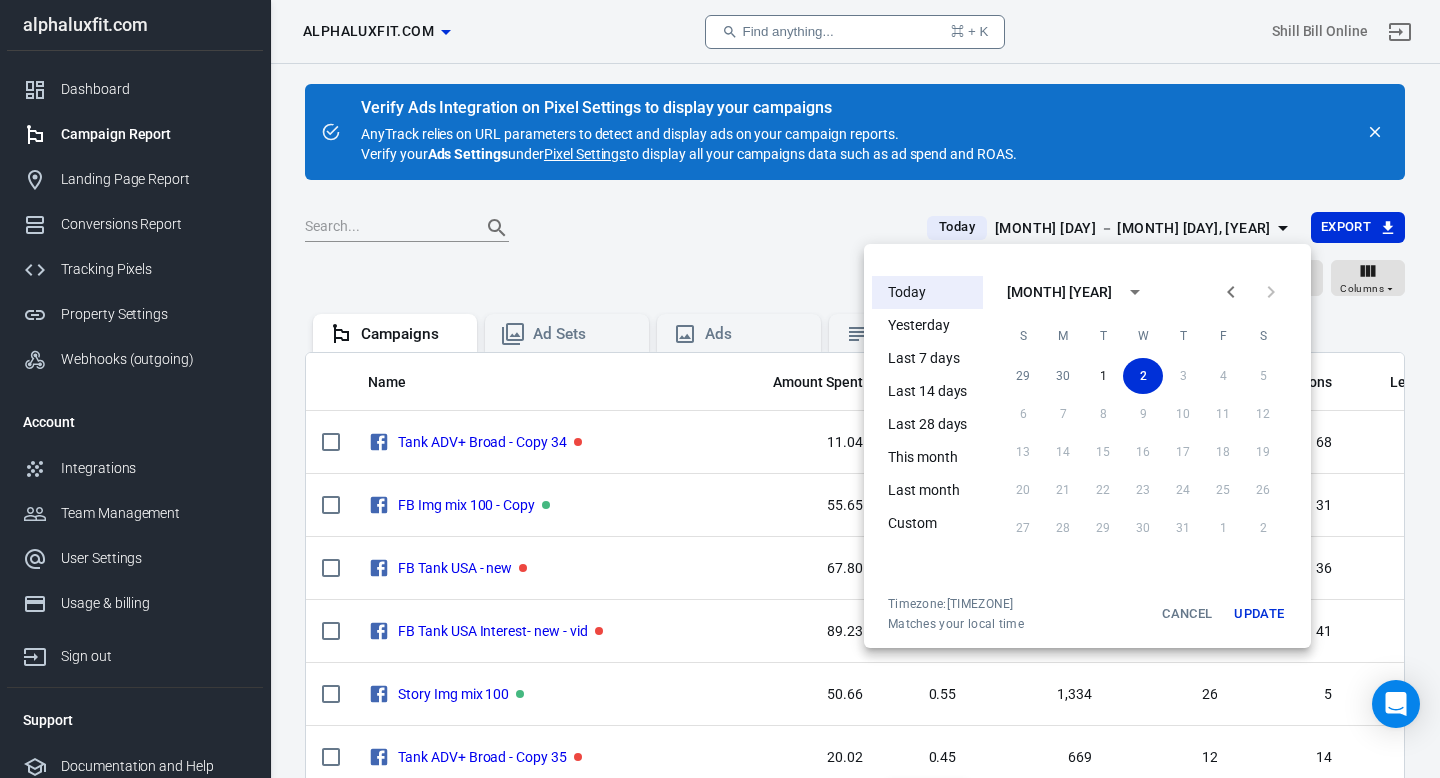 click on "Update" at bounding box center (1259, 614) 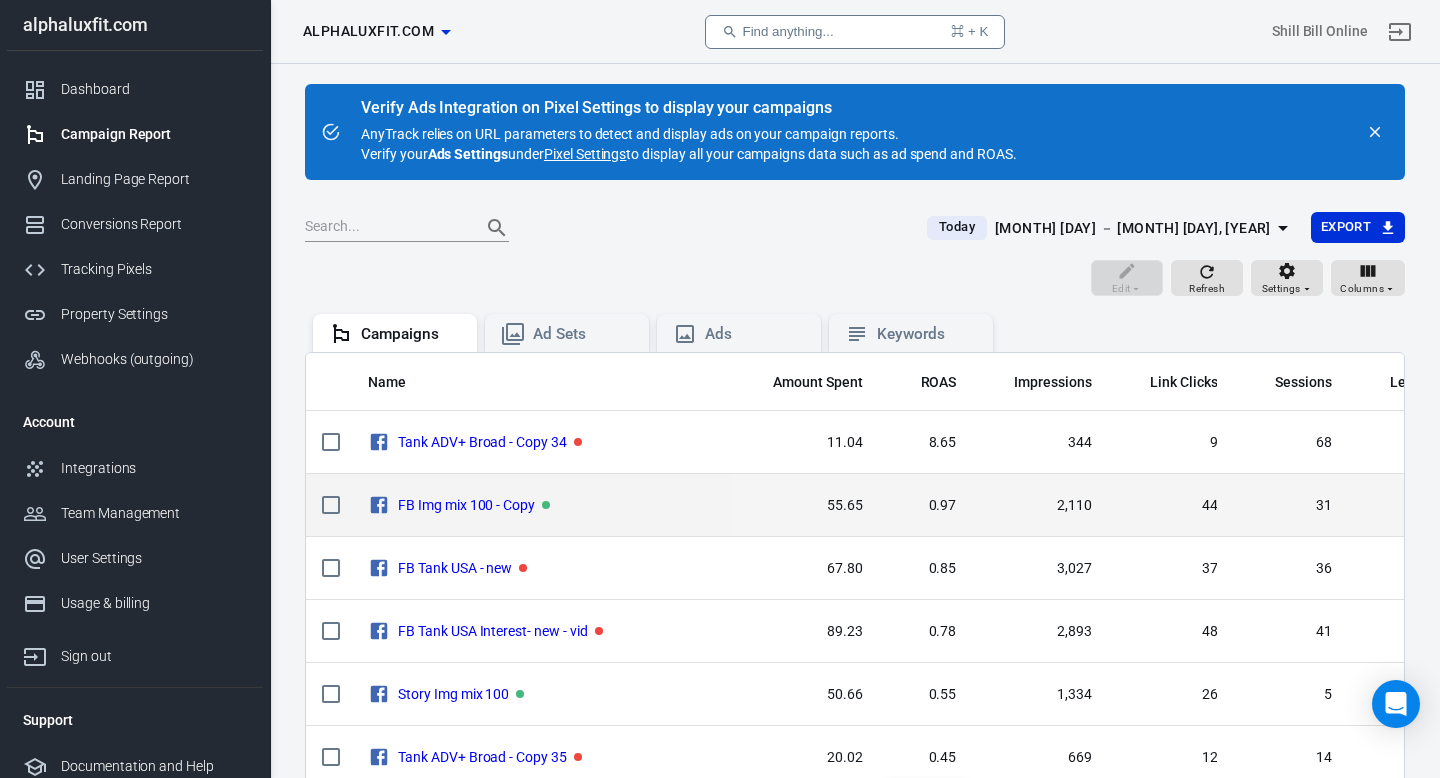click on "2,110" at bounding box center [1040, 442] 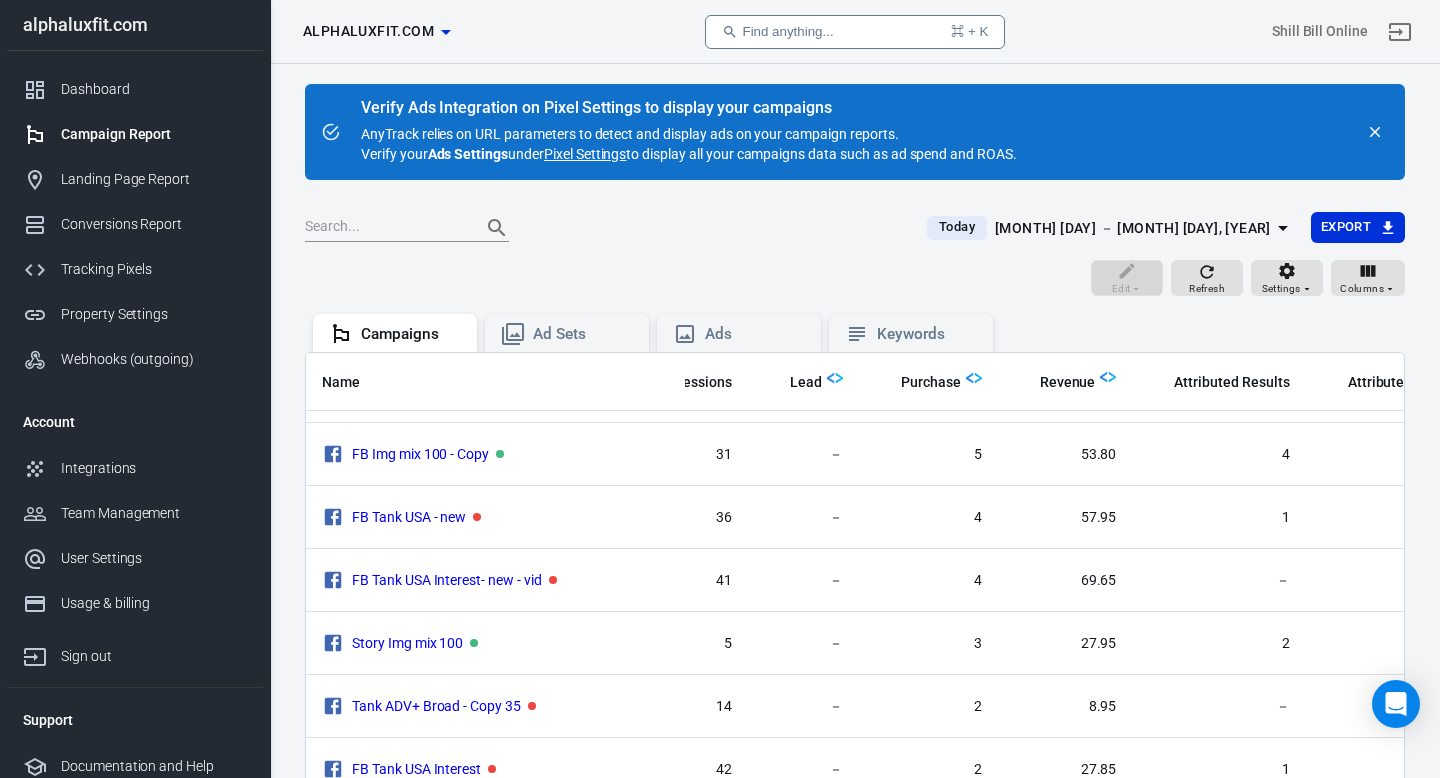 scroll, scrollTop: 36, scrollLeft: 600, axis: both 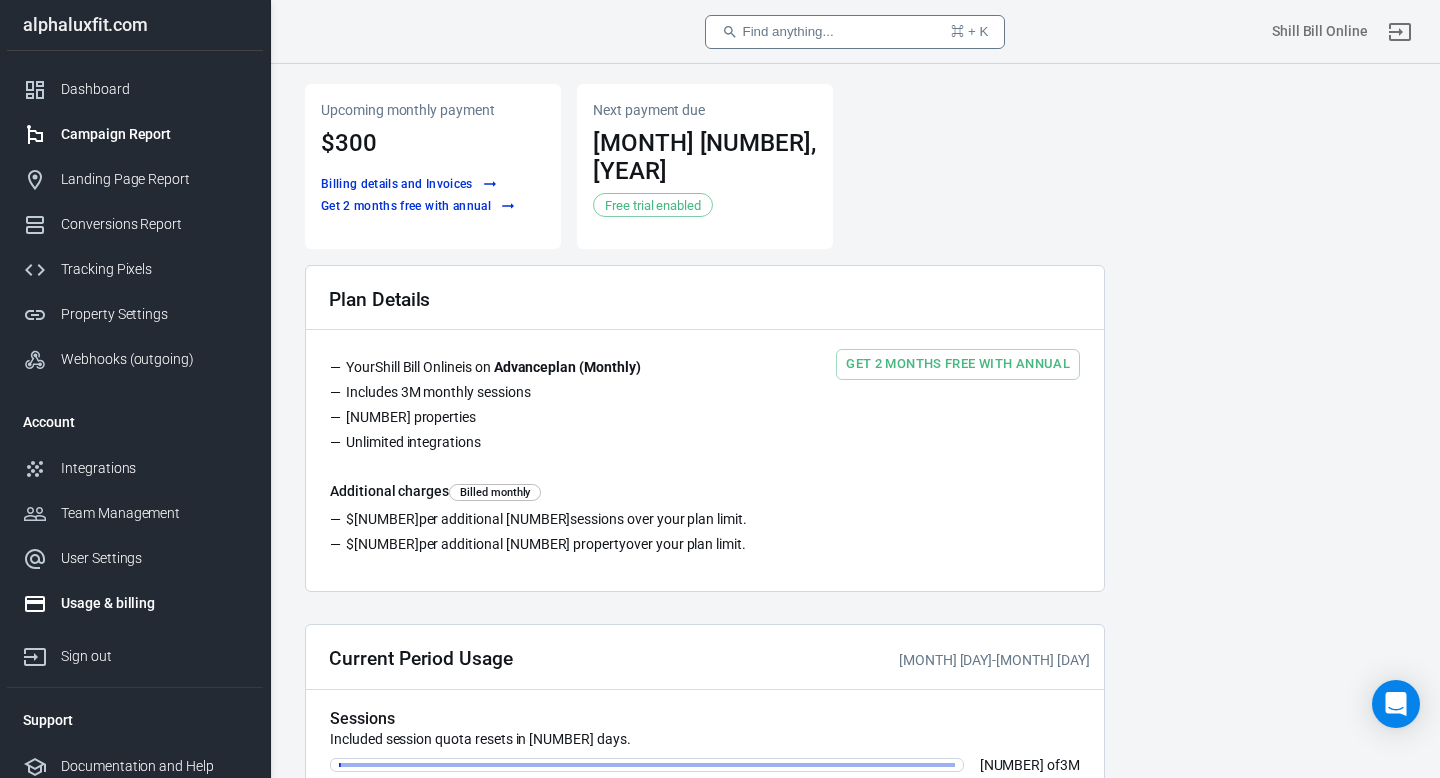 click on "Campaign Report" at bounding box center (154, 134) 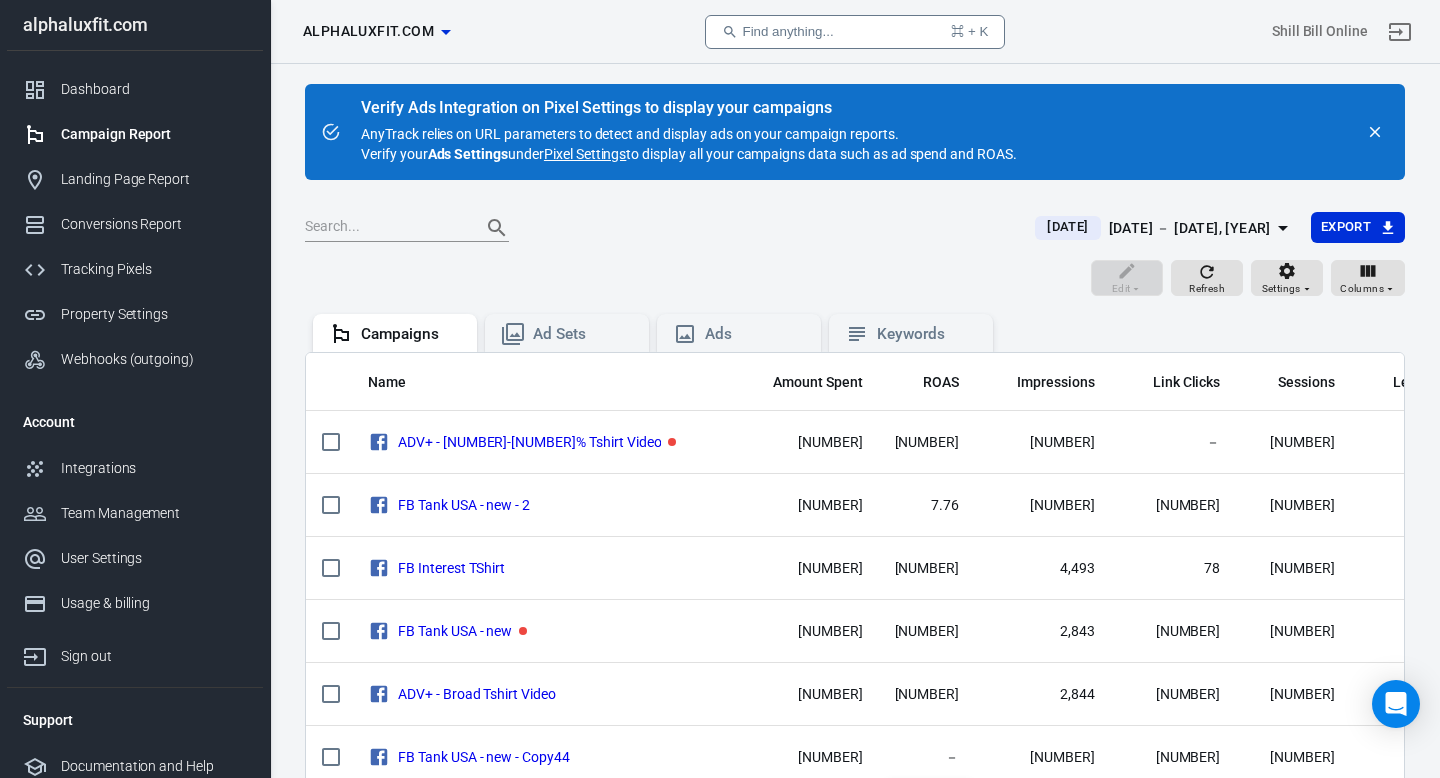 click on "Jul 1 － Jul 1, 2025" at bounding box center [1190, 228] 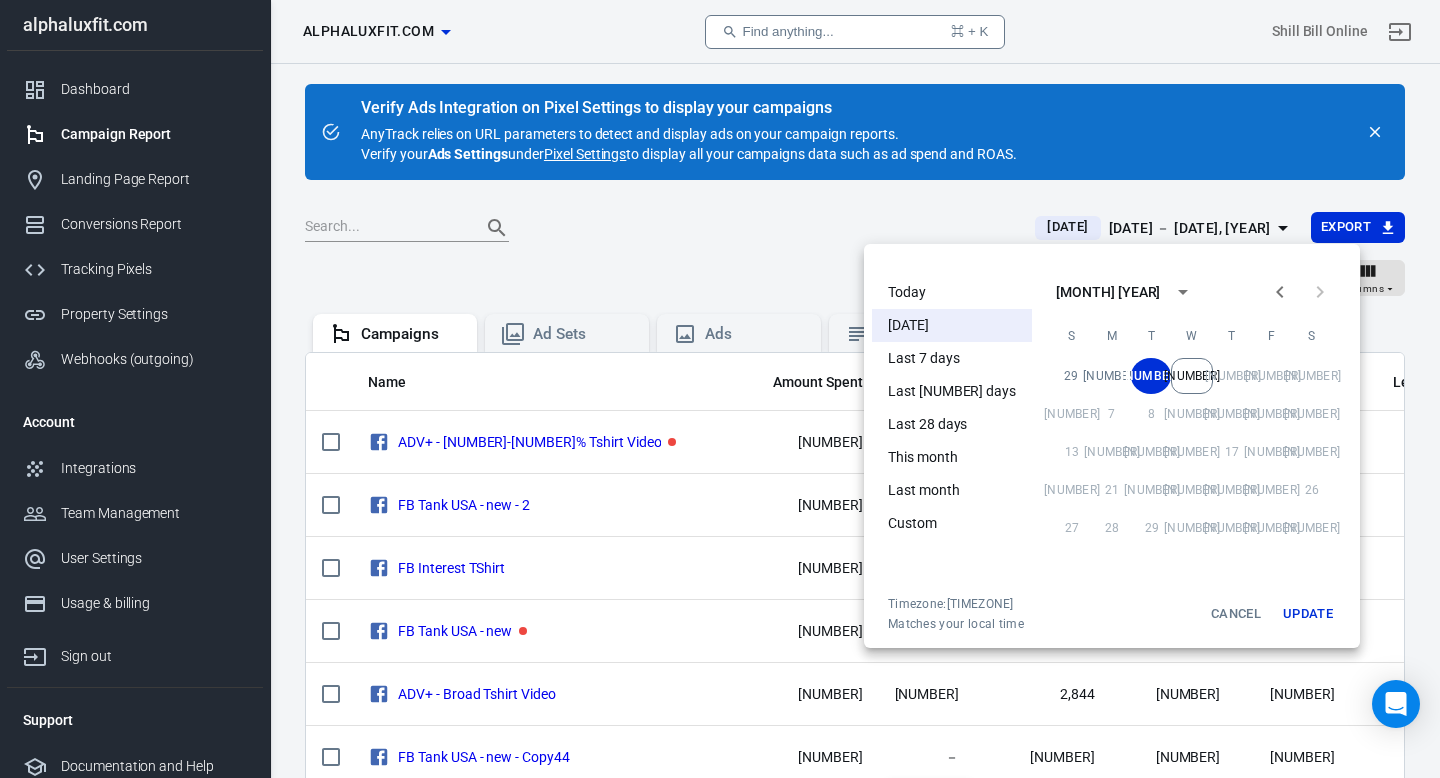 click on "Today" at bounding box center (952, 292) 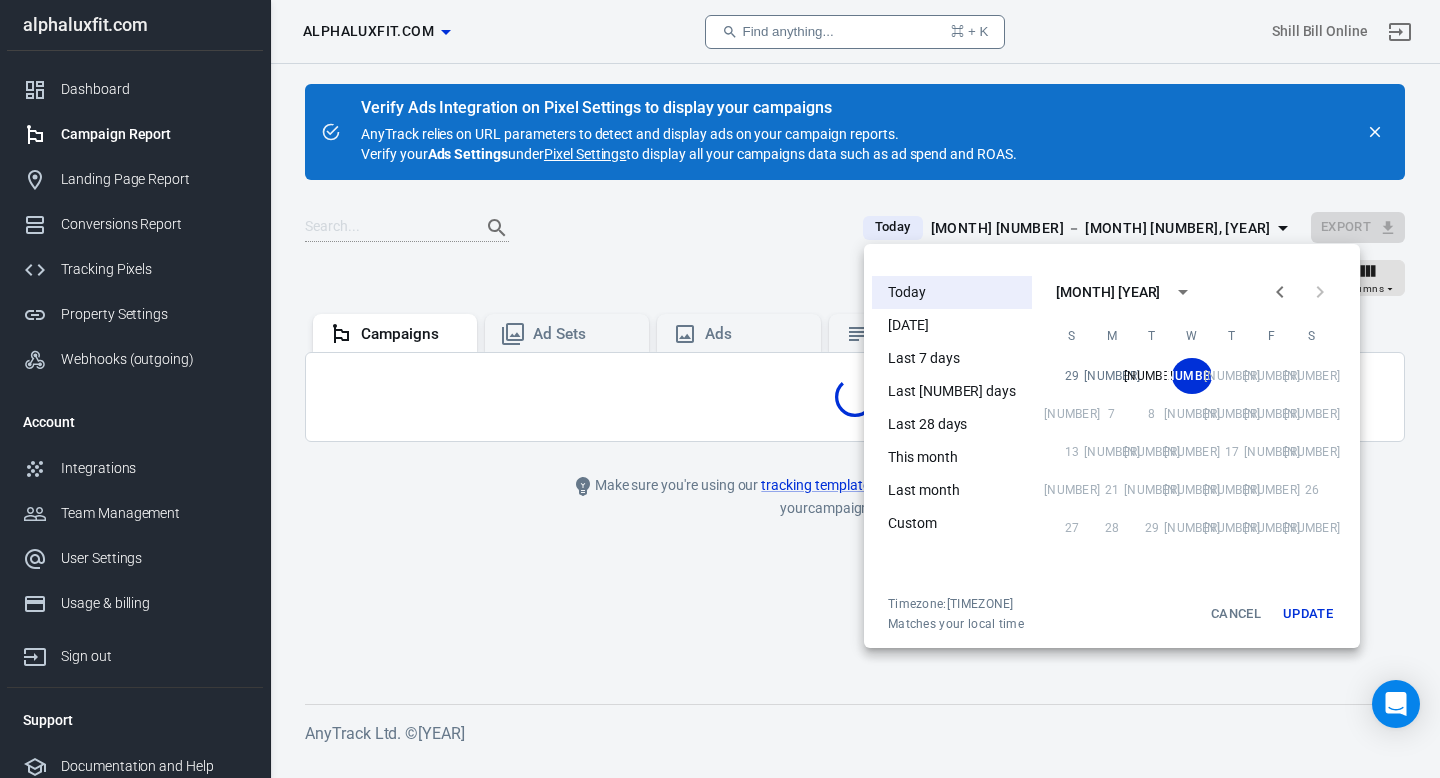 click on "Update" at bounding box center (1308, 614) 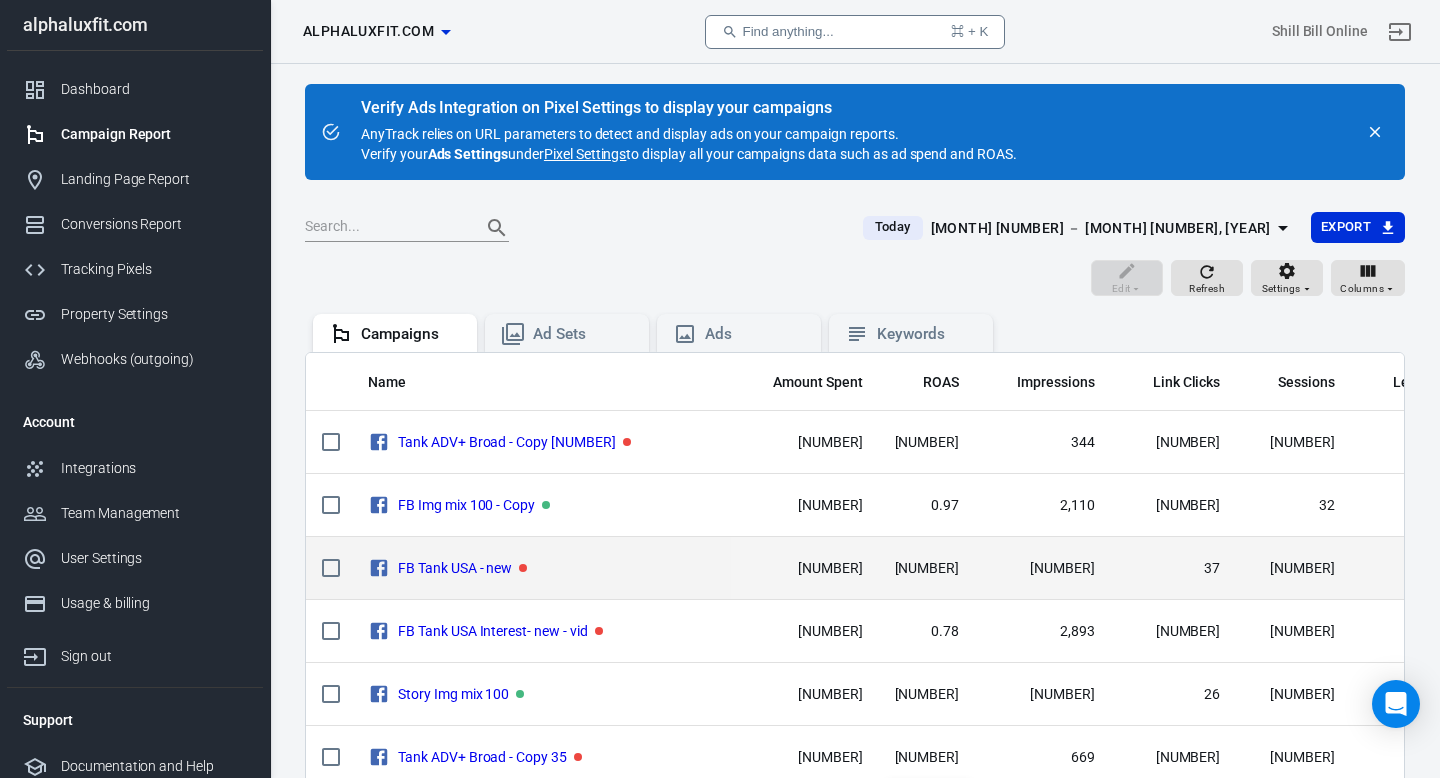 click on "3,027" at bounding box center (1043, 442) 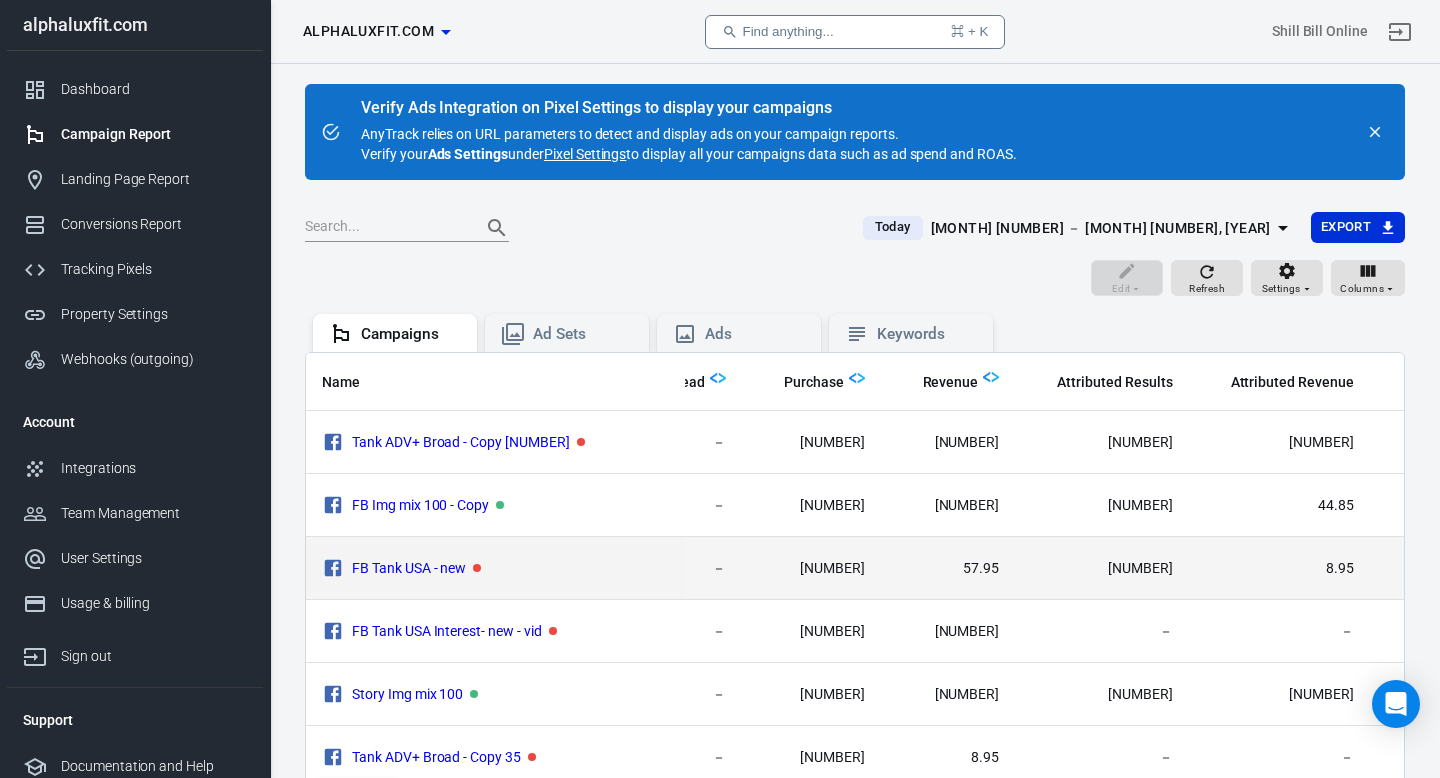 scroll, scrollTop: 0, scrollLeft: 680, axis: horizontal 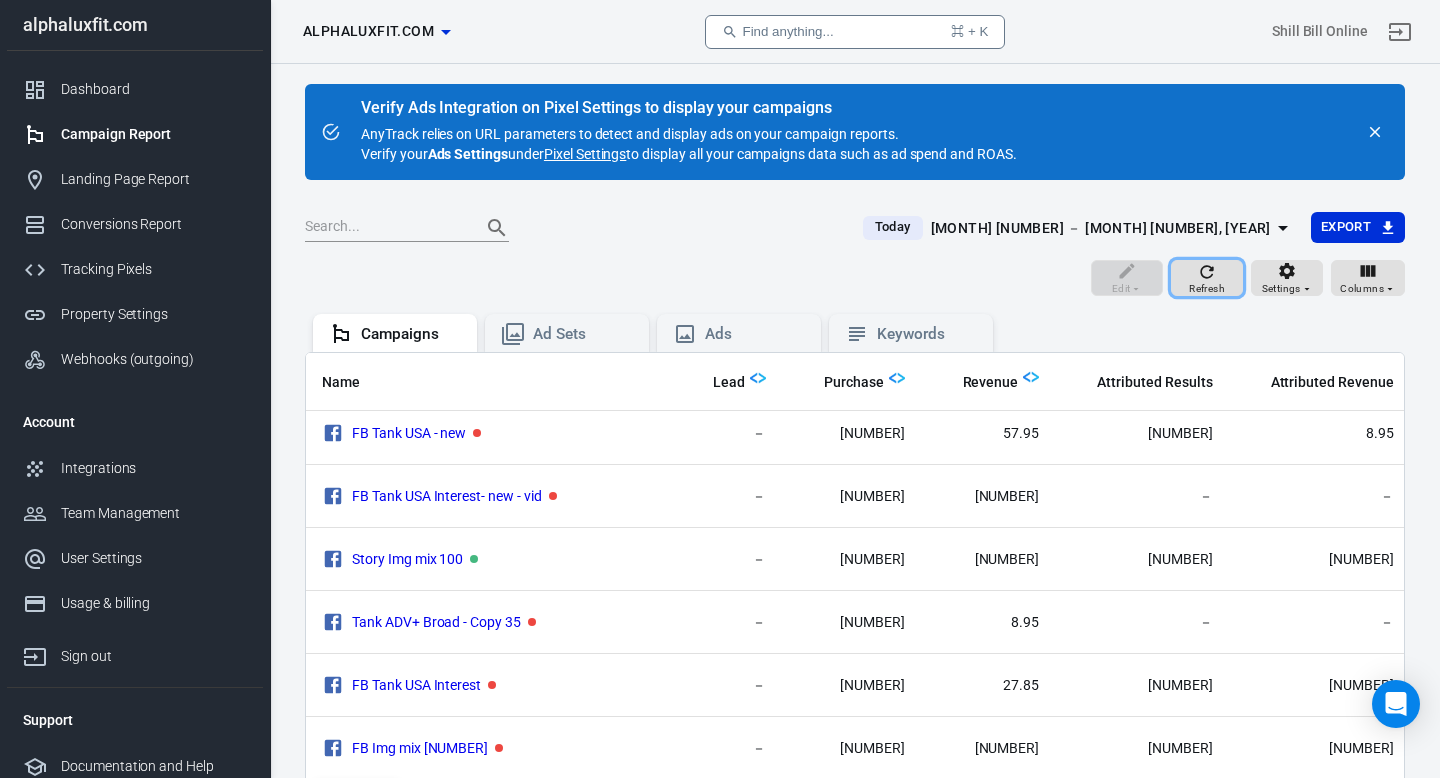 click on "Refresh" at bounding box center [1207, 278] 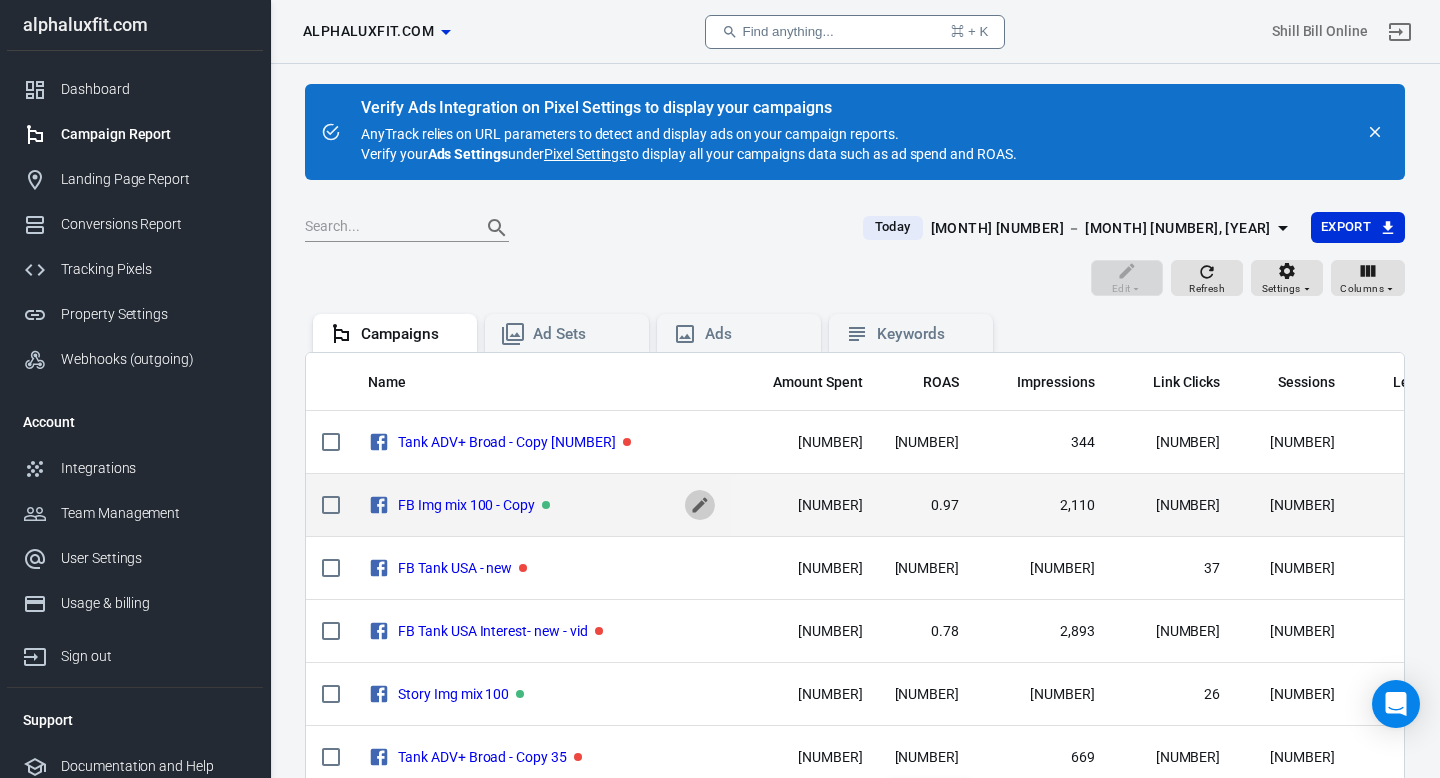 click at bounding box center [700, 442] 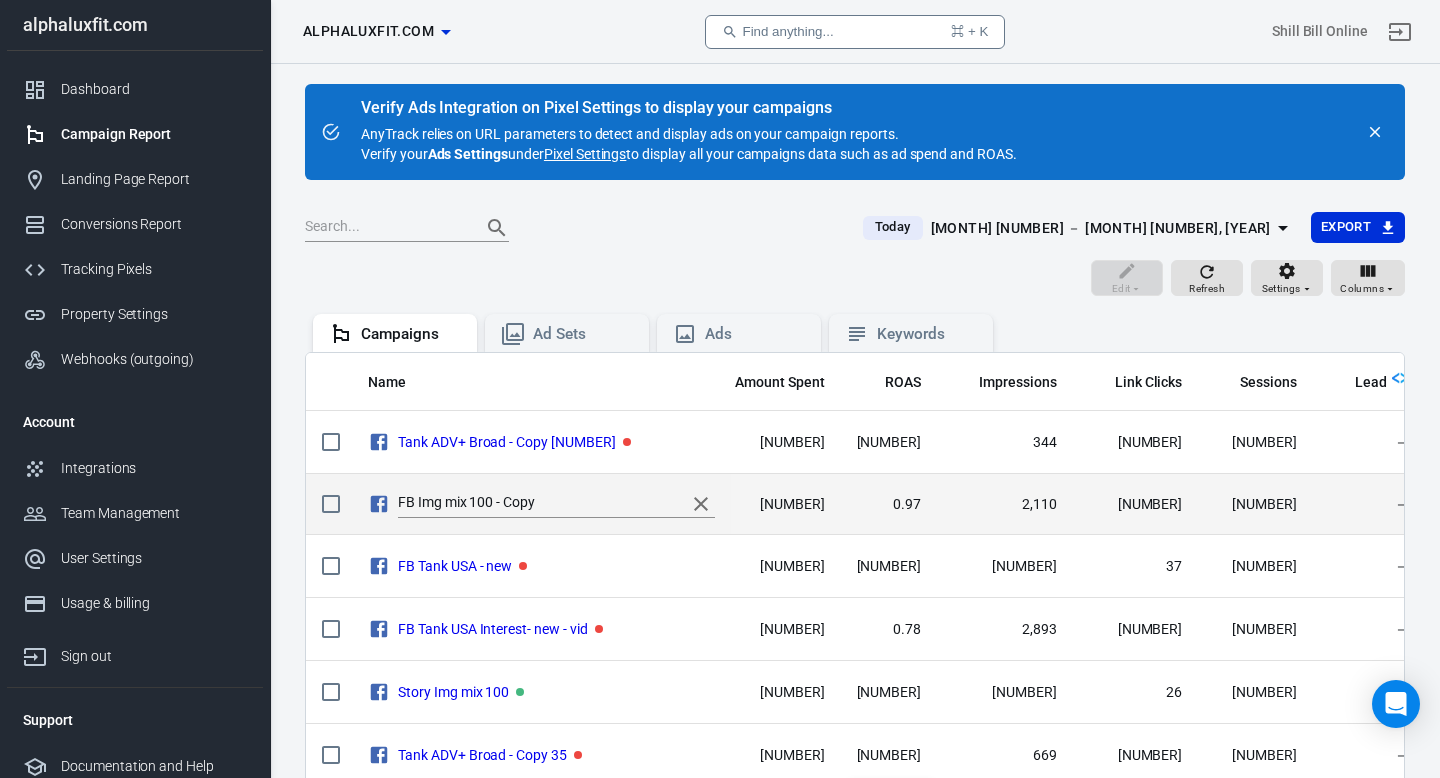 scroll, scrollTop: 0, scrollLeft: 40, axis: horizontal 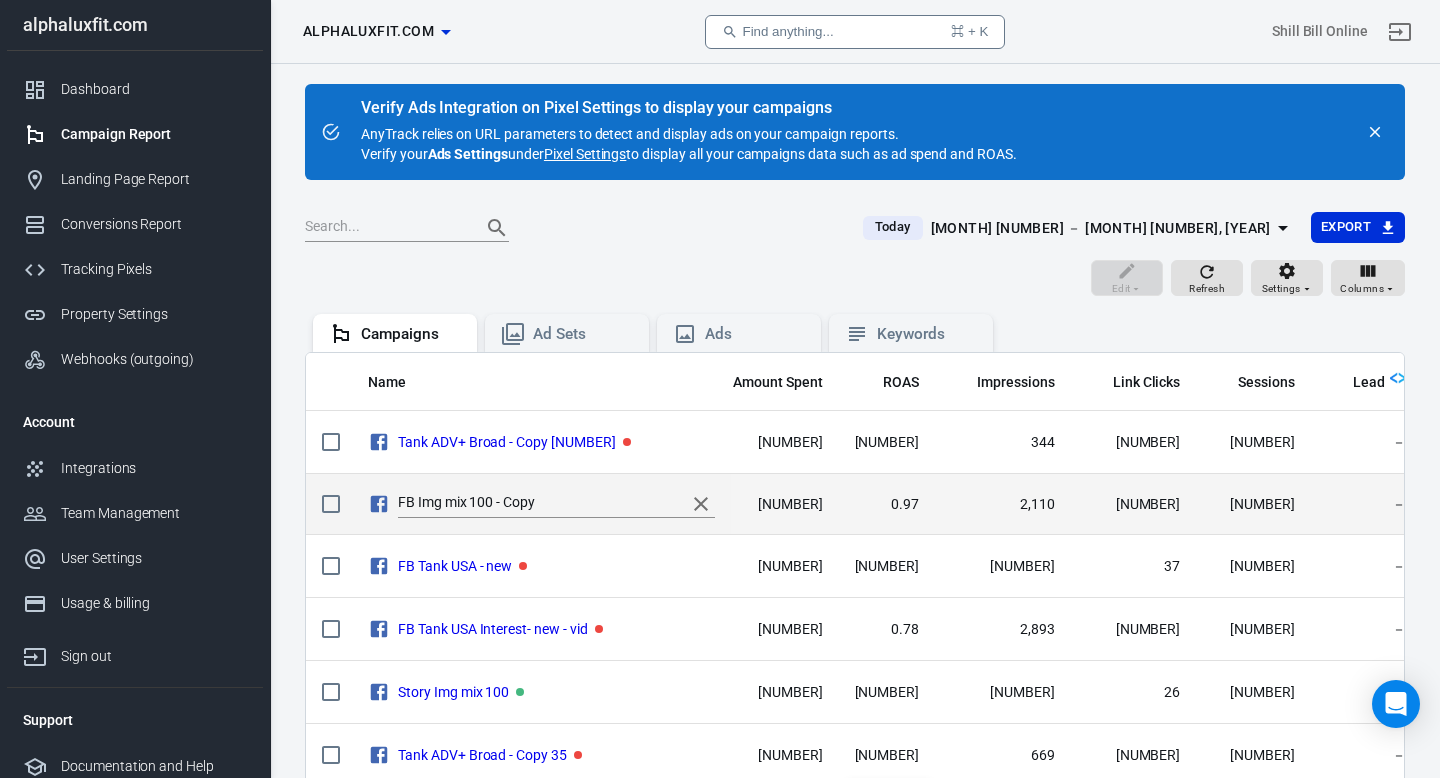click on "Edit Refresh Settings Columns" at bounding box center [855, 278] 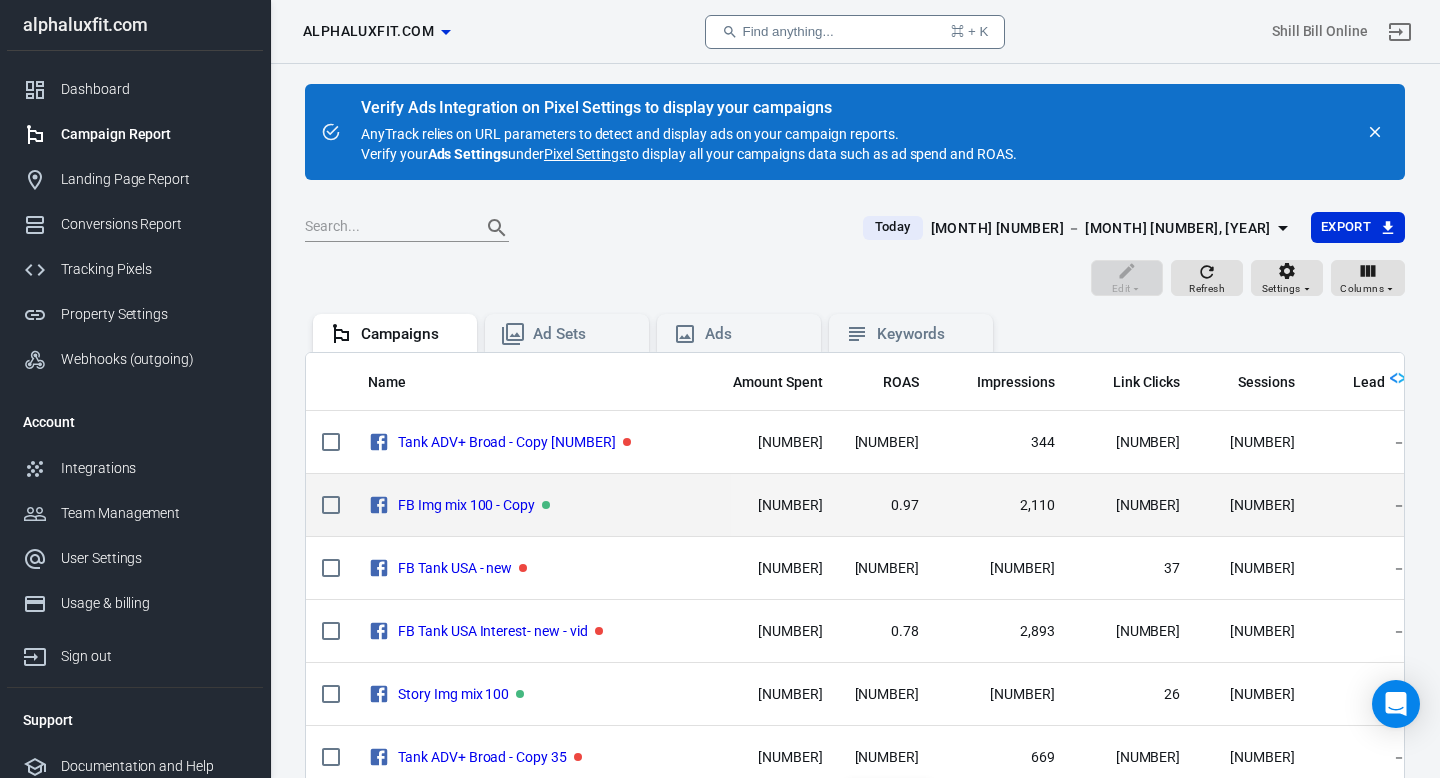 click on "0.97" at bounding box center (887, 442) 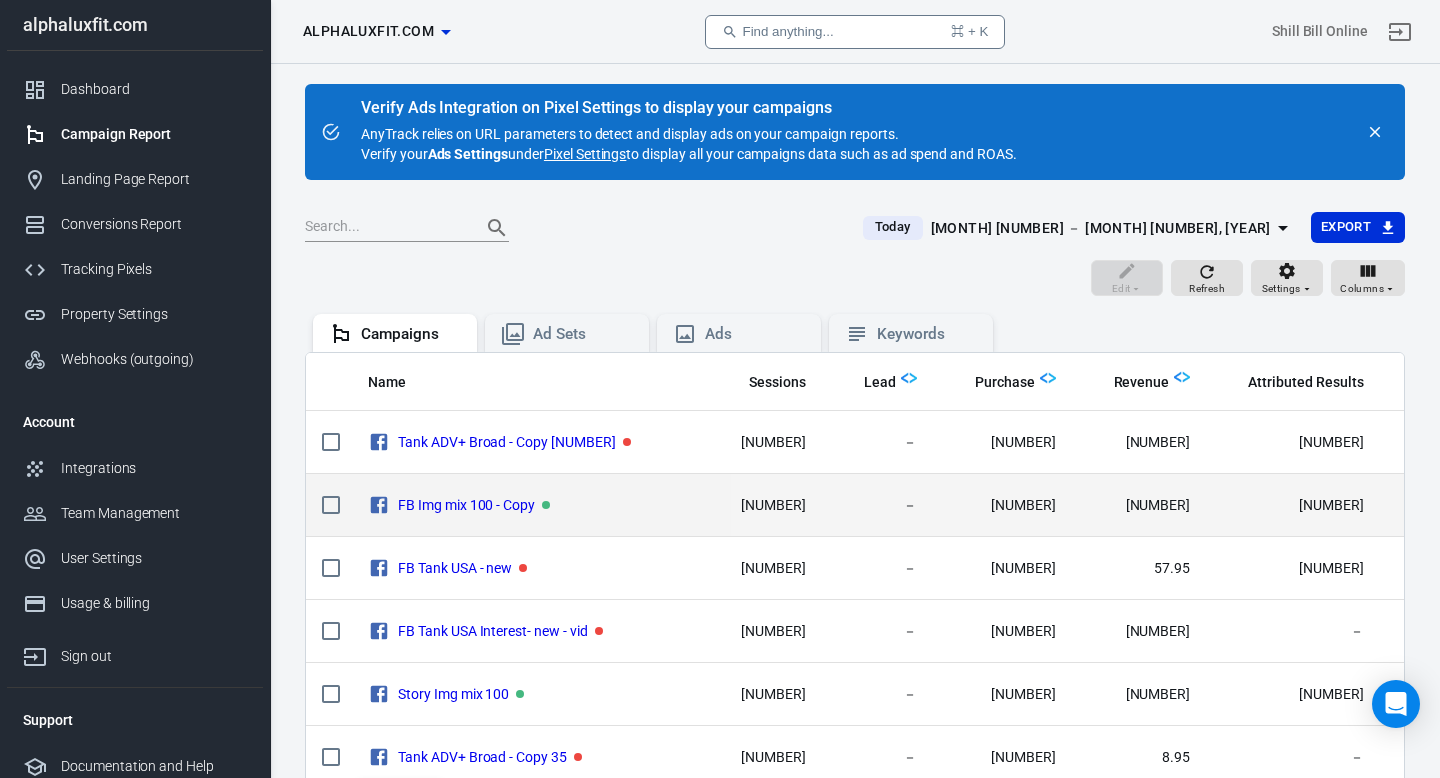 scroll, scrollTop: 0, scrollLeft: 560, axis: horizontal 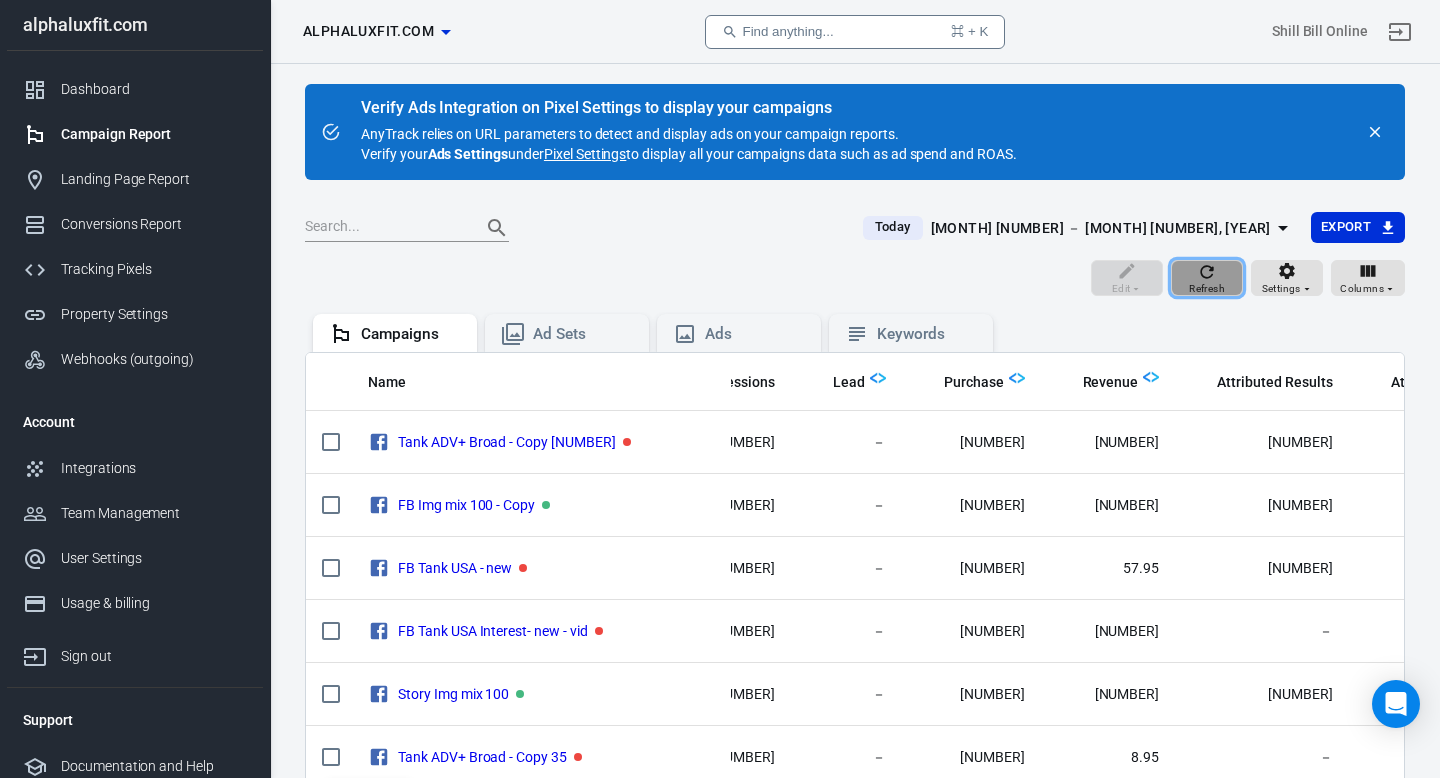 click at bounding box center [1207, 272] 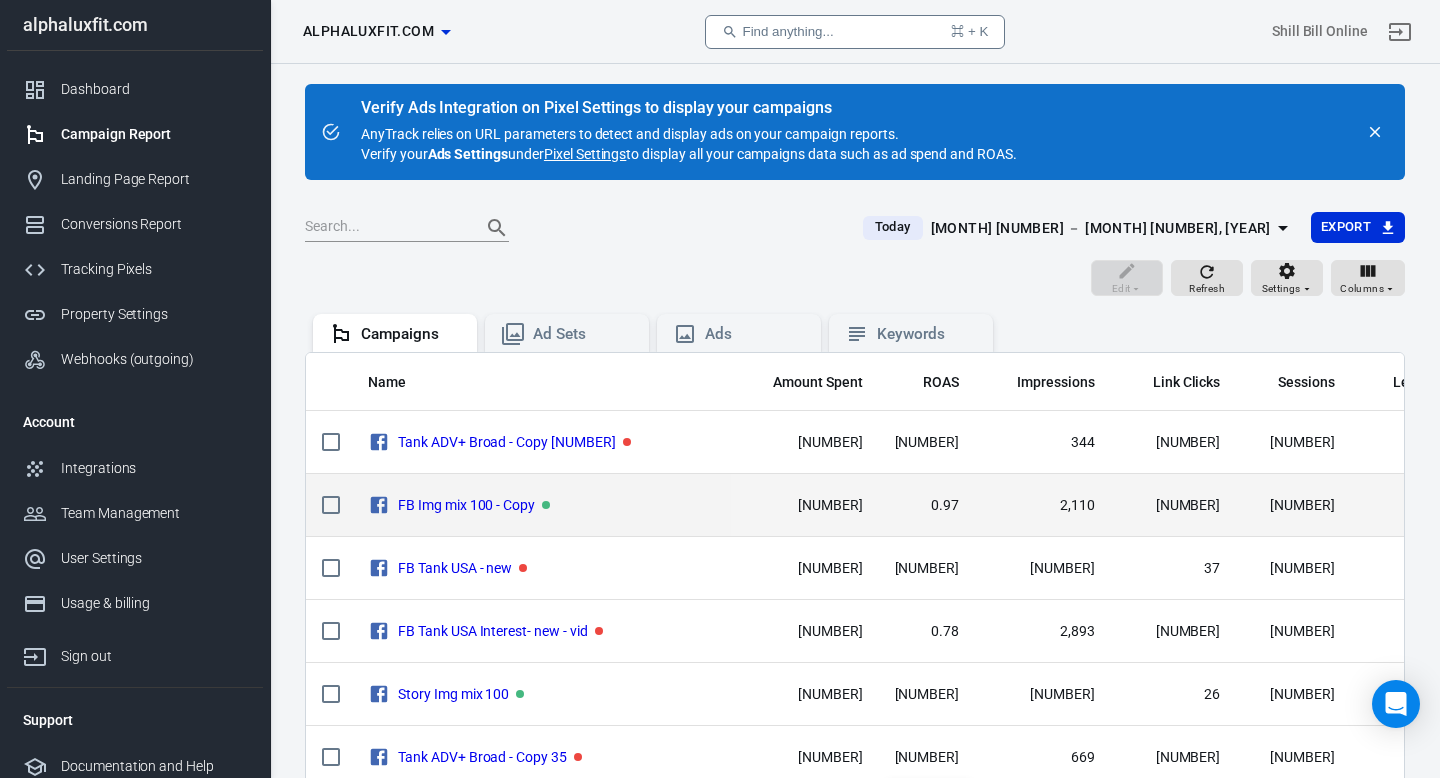 click on "2,110" at bounding box center (1043, 442) 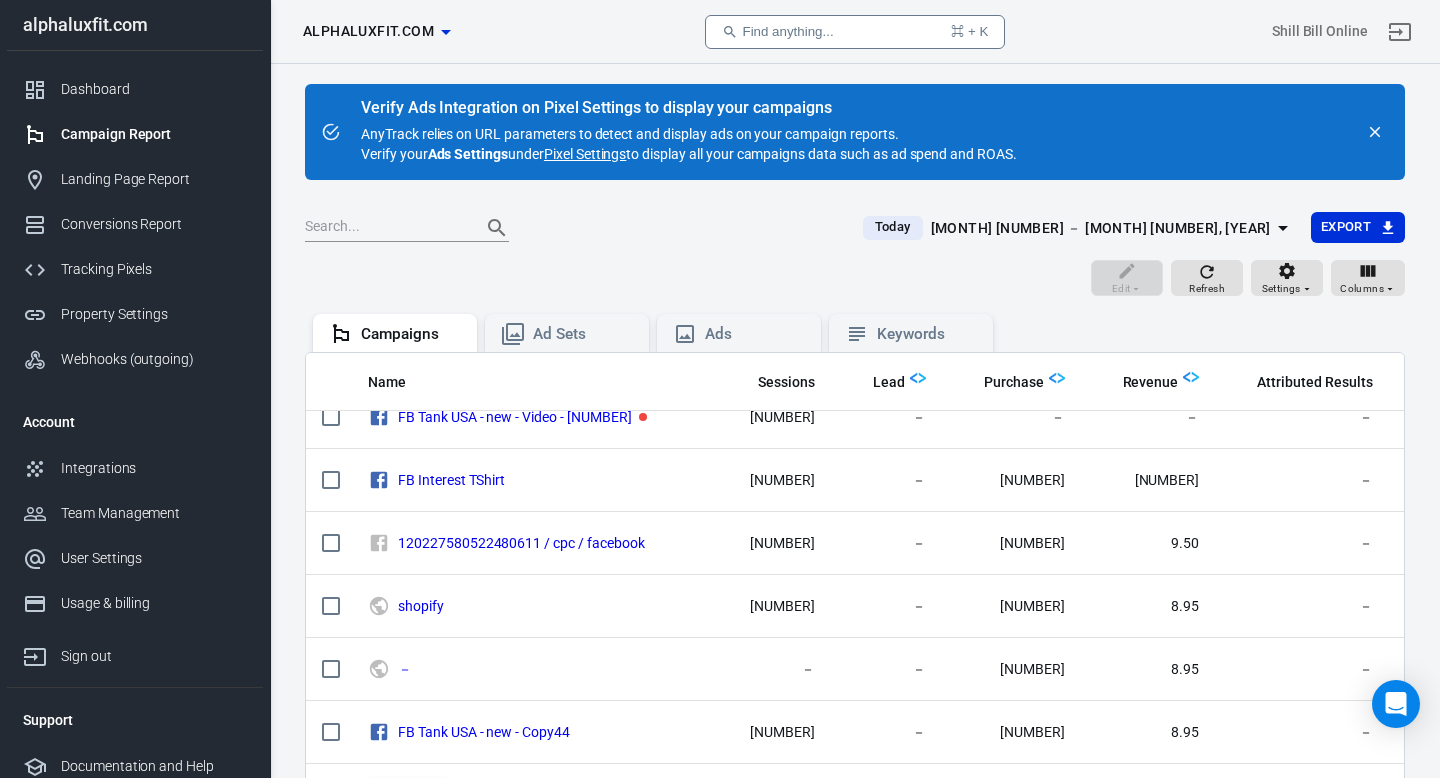 scroll, scrollTop: 846, scrollLeft: 520, axis: both 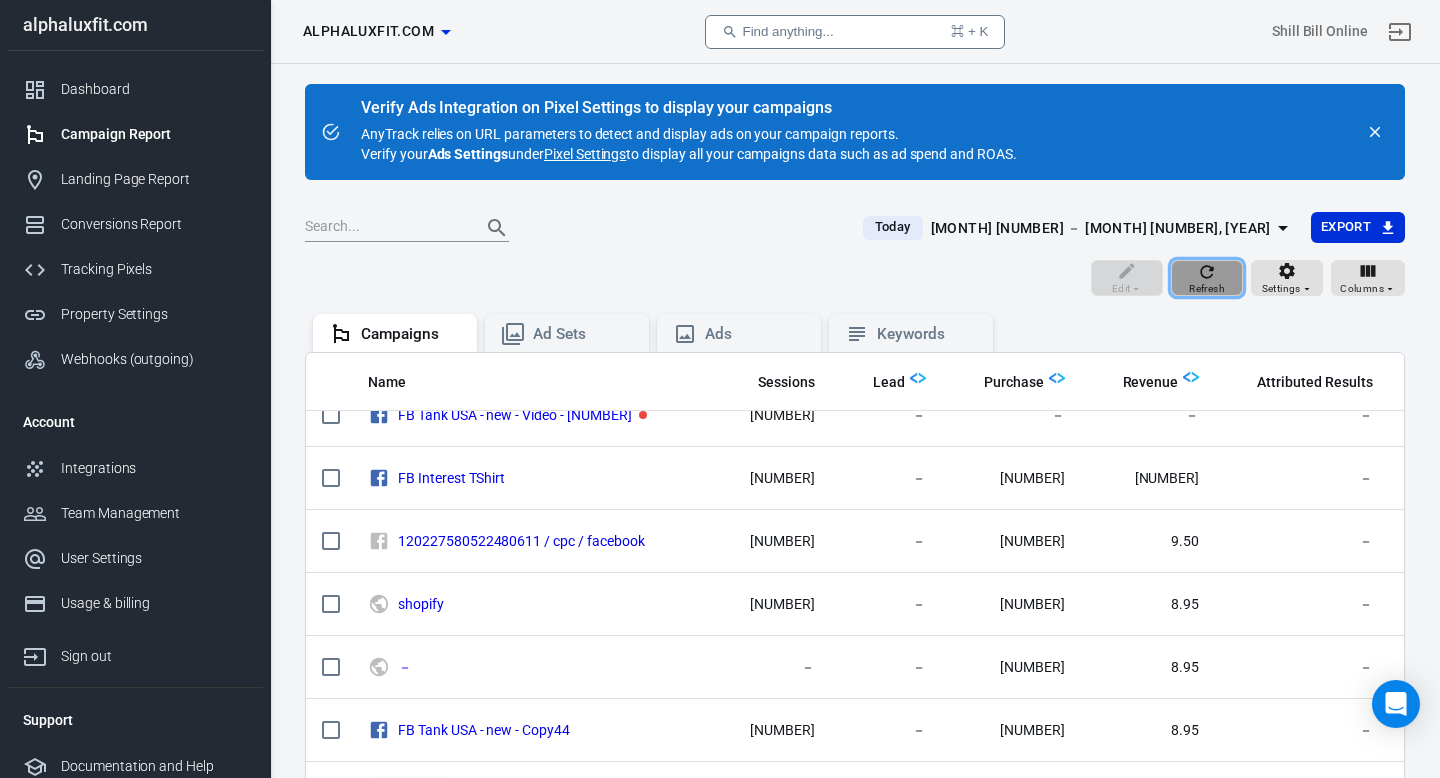 click at bounding box center (1207, 272) 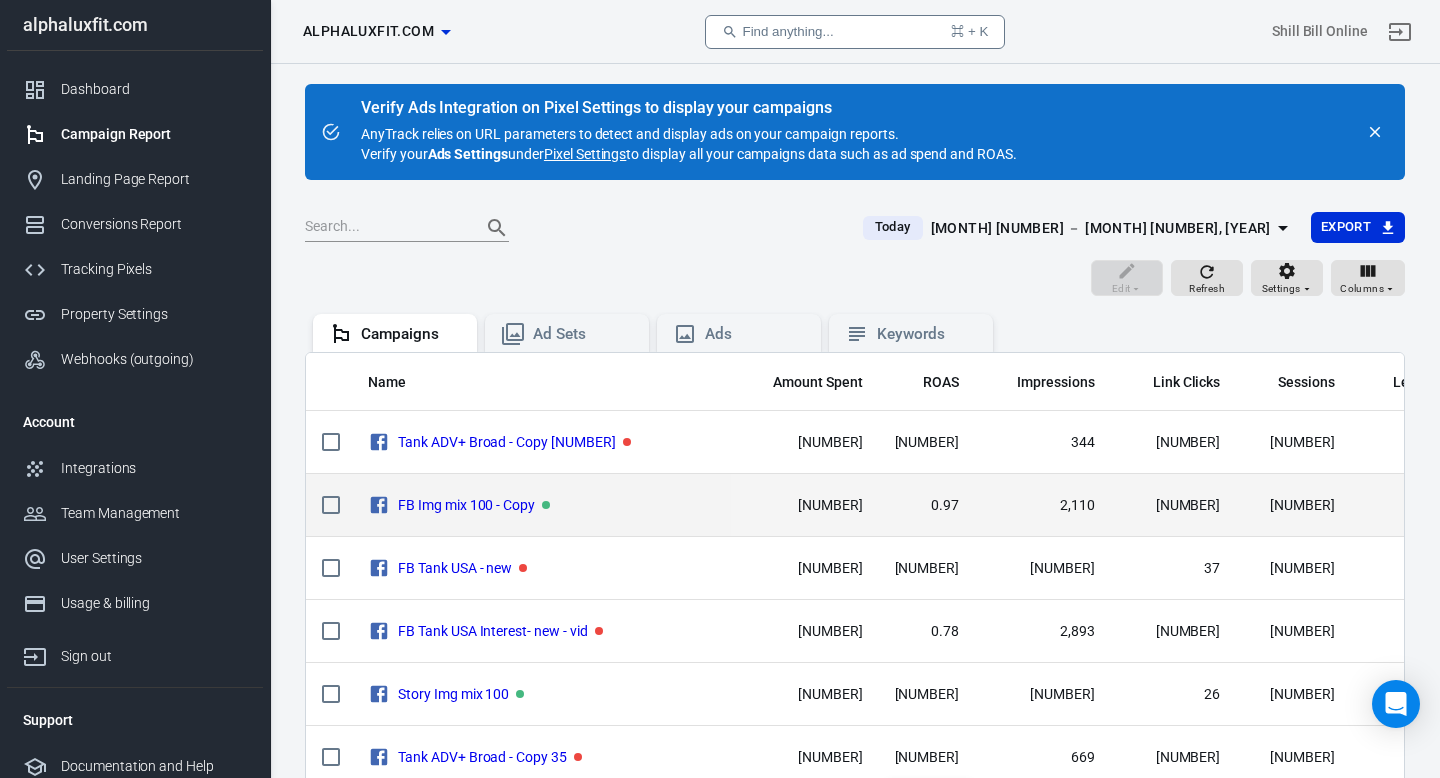 click on "2,110" at bounding box center [1043, 442] 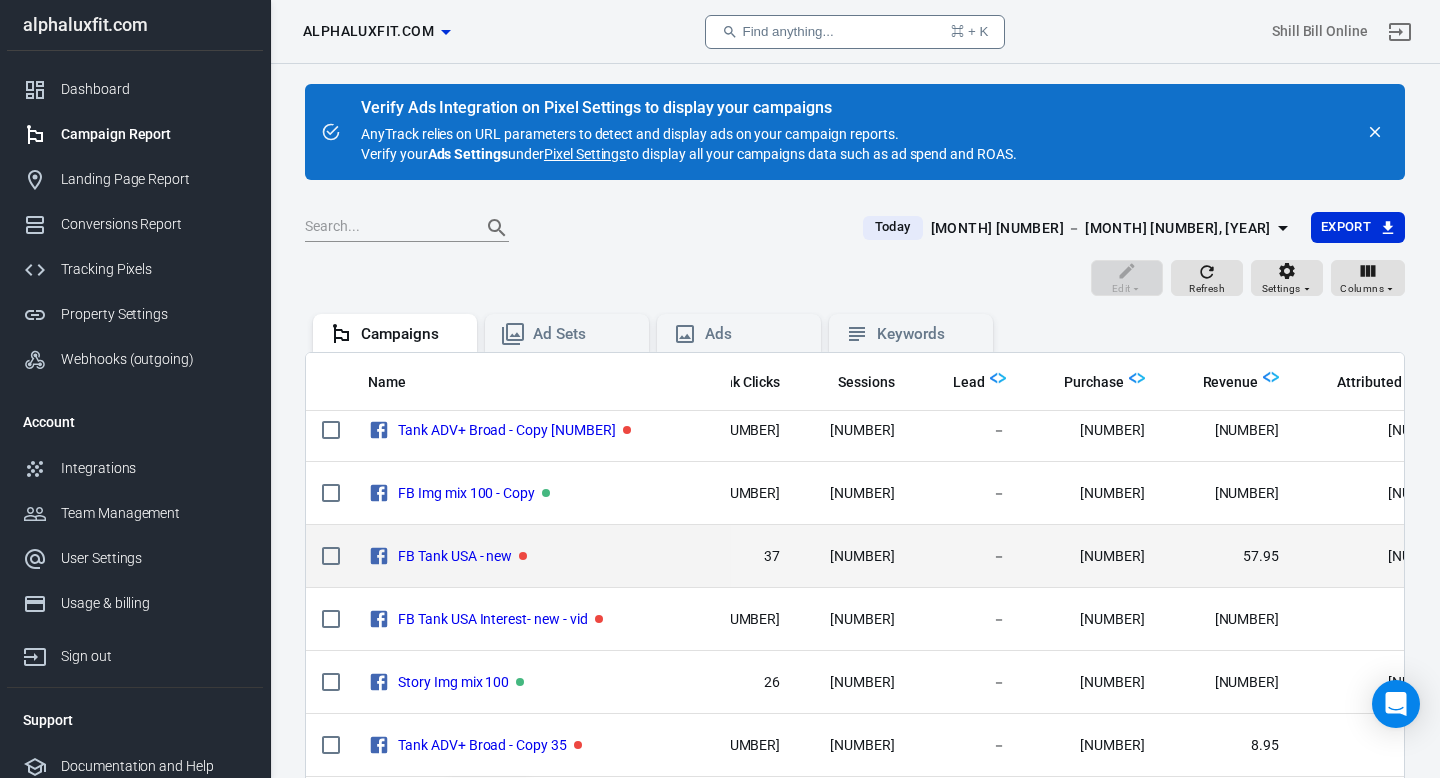 scroll, scrollTop: 16, scrollLeft: 440, axis: both 